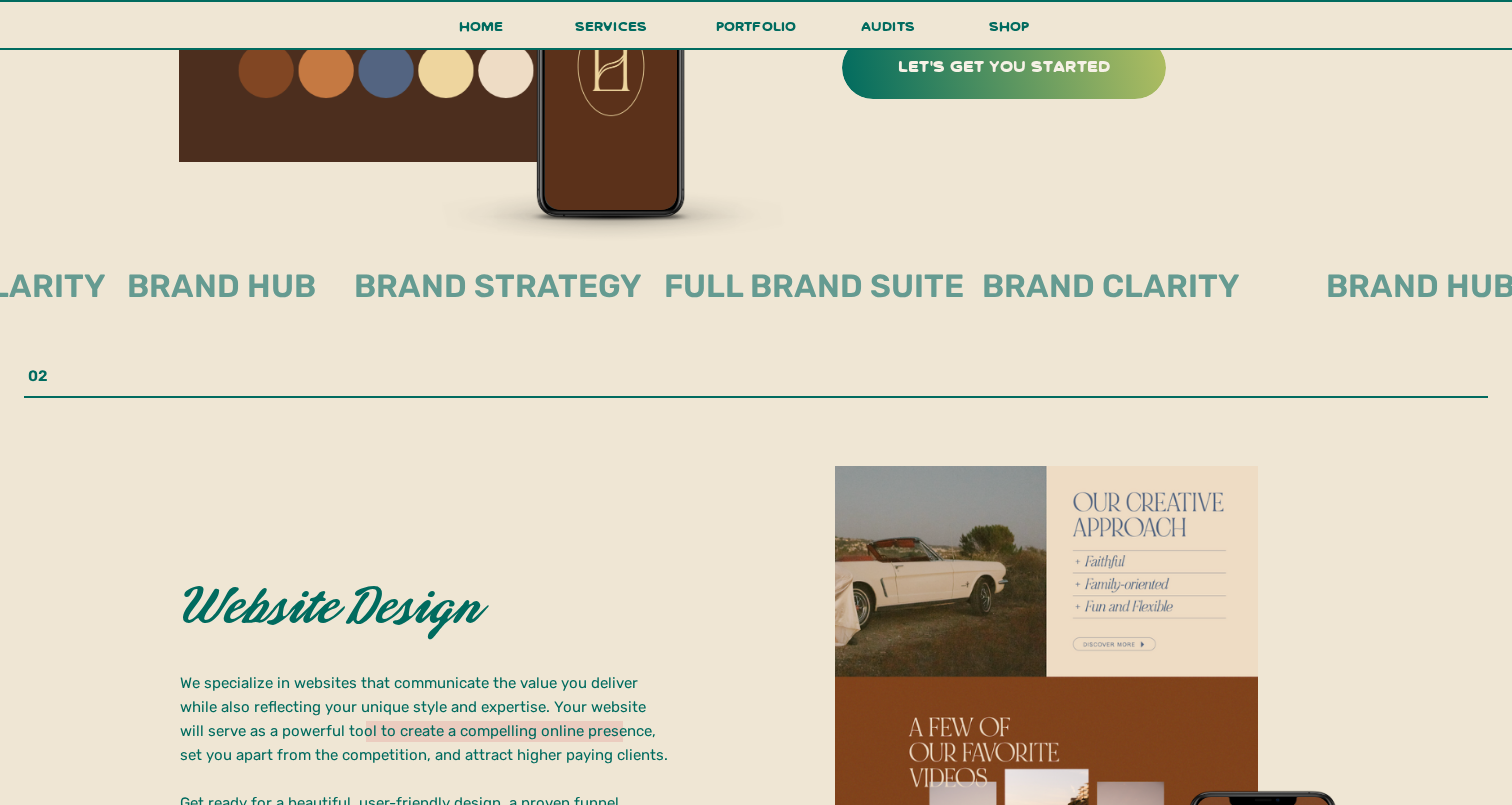 scroll, scrollTop: 3247, scrollLeft: 0, axis: vertical 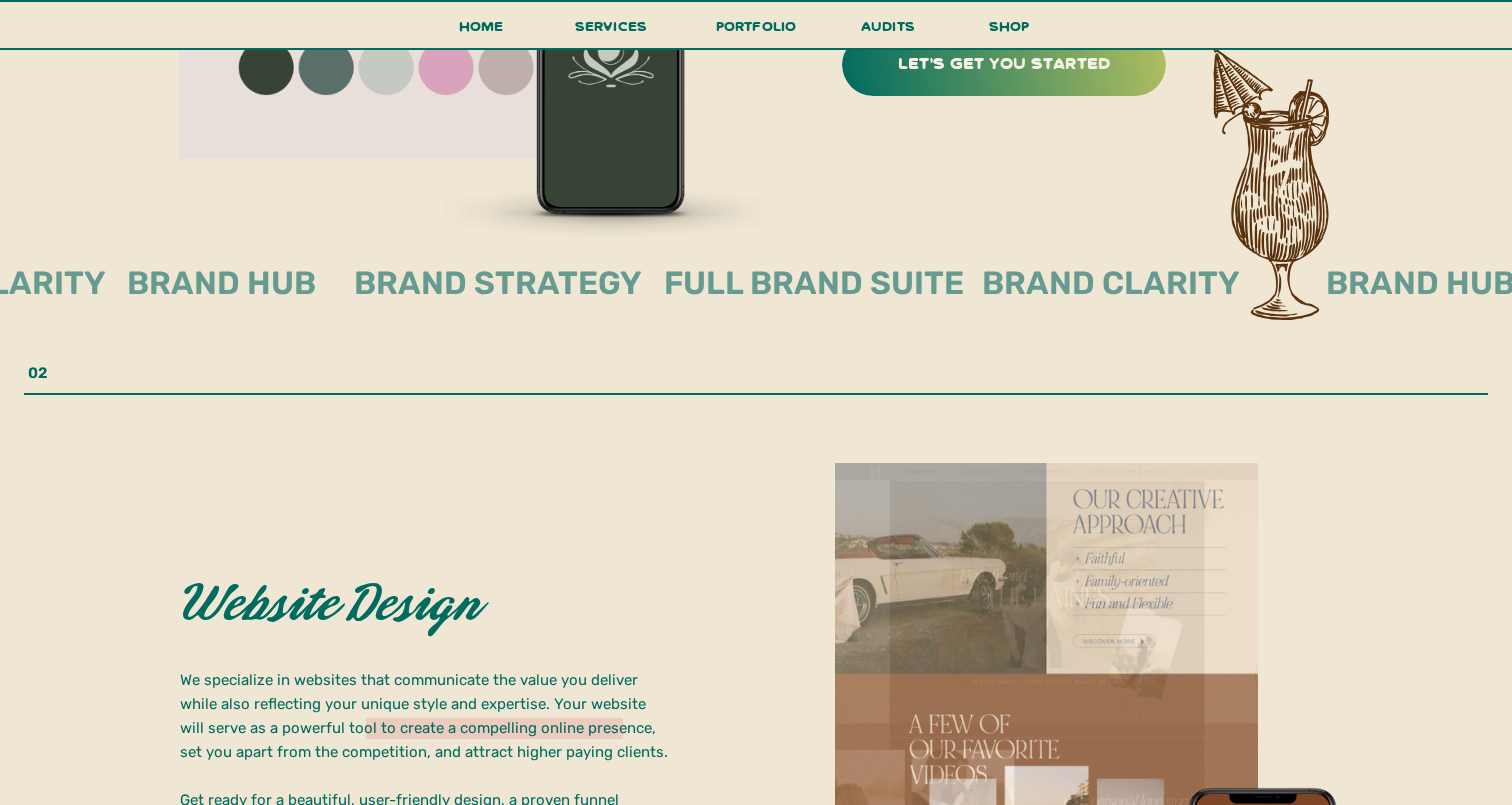 click on "brand strategy" at bounding box center (501, 283) 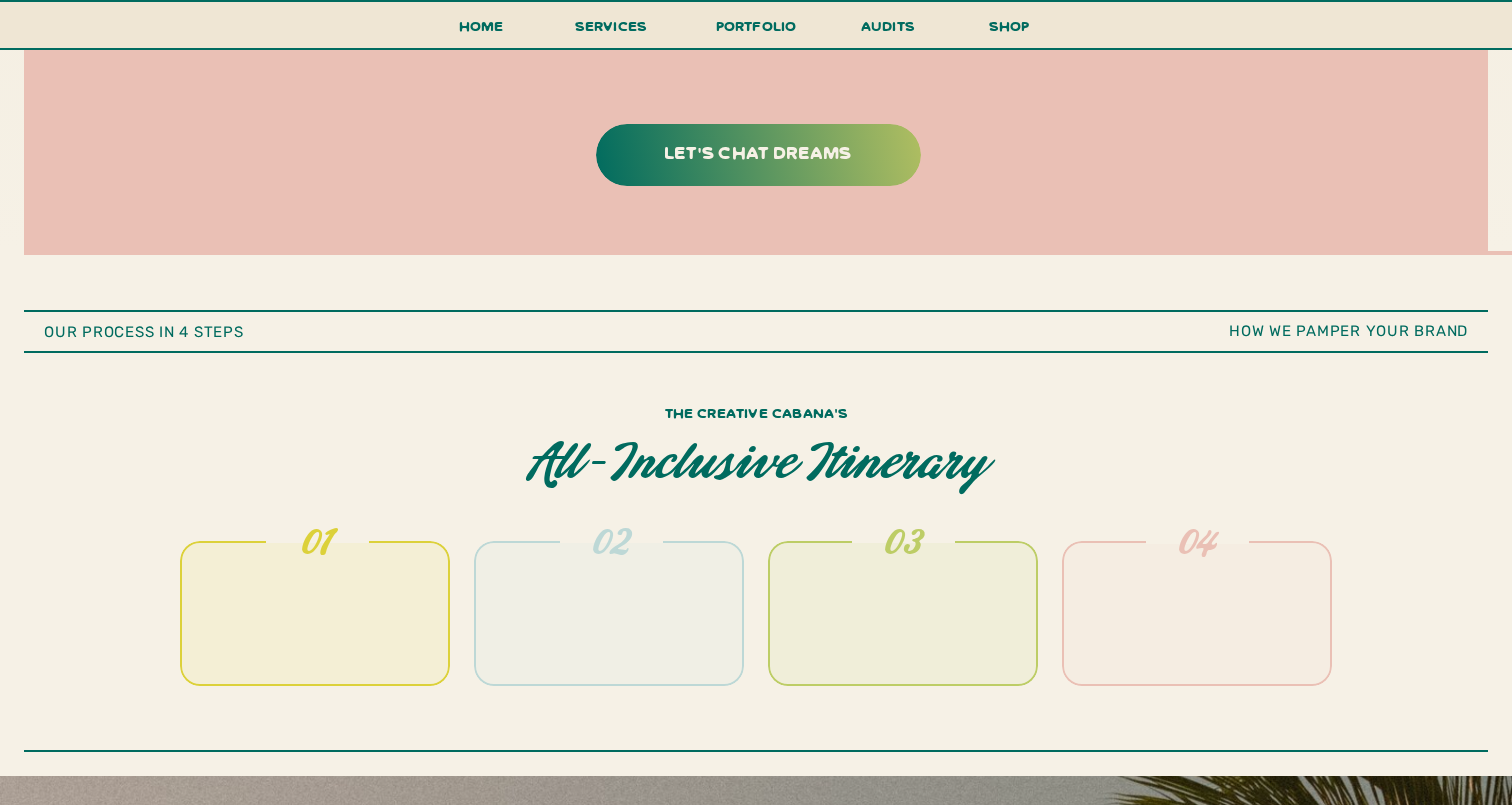 scroll, scrollTop: 6473, scrollLeft: 0, axis: vertical 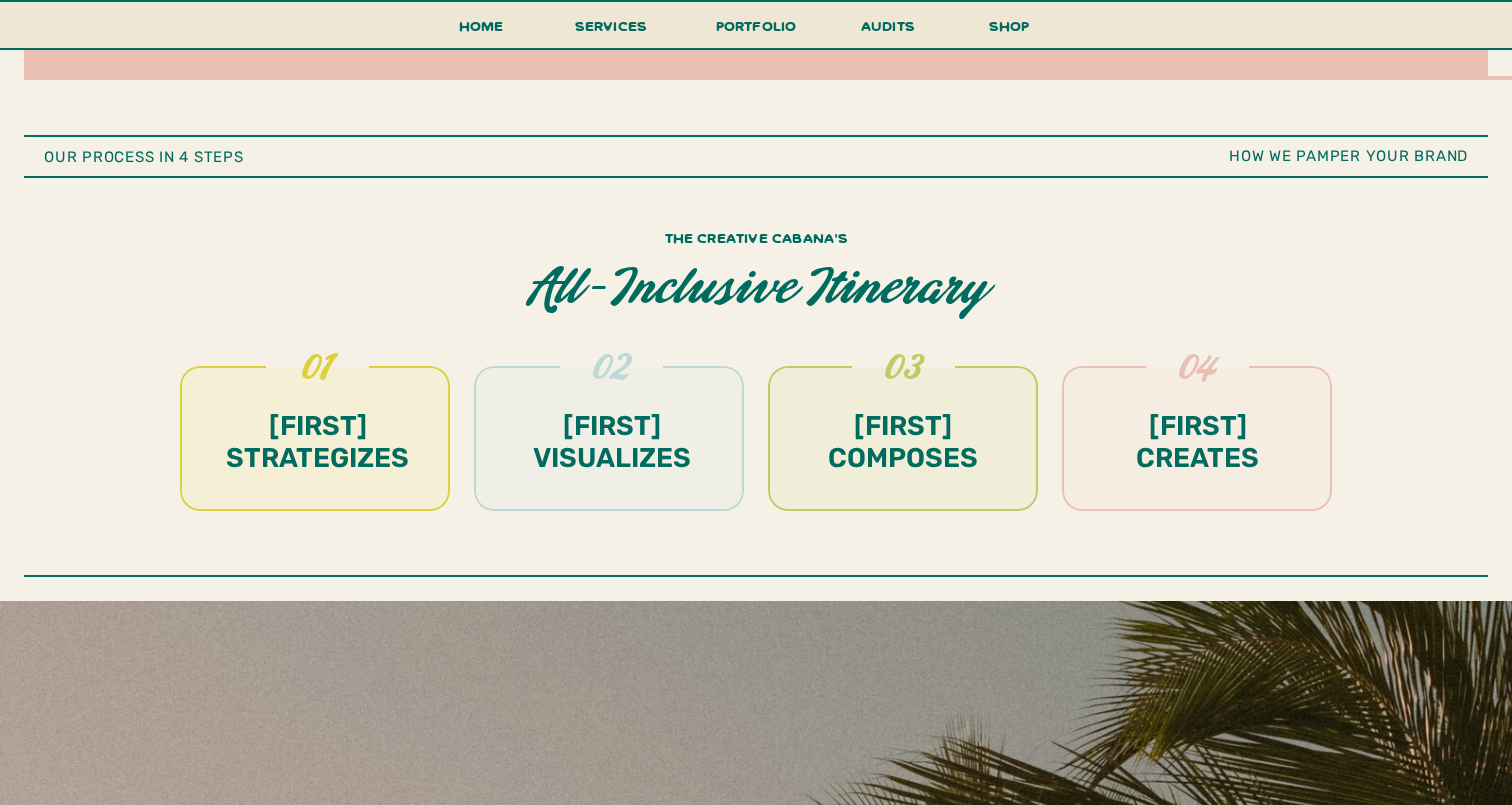 click on "austin strategizes" at bounding box center [317, 443] 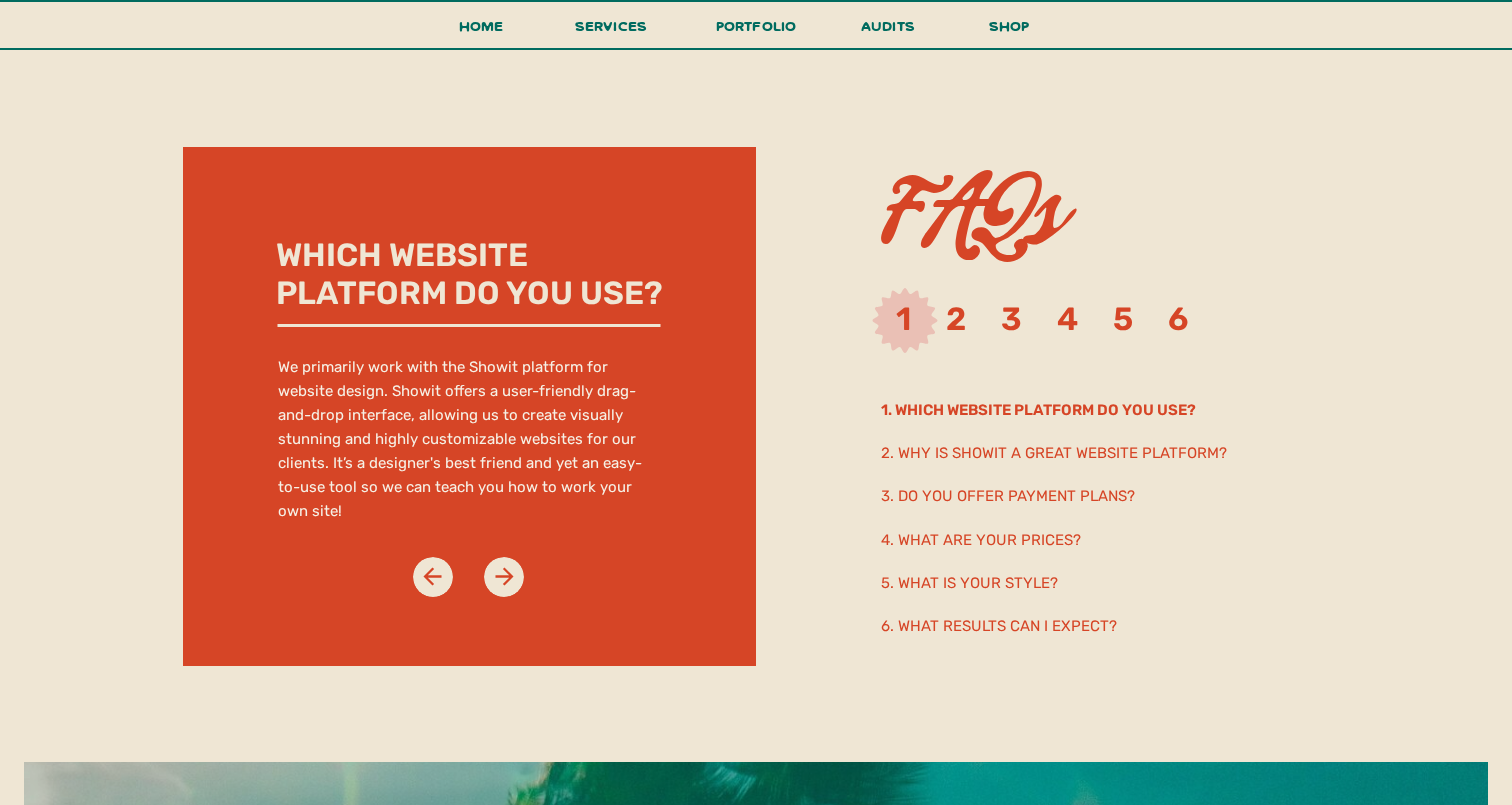 scroll, scrollTop: 10238, scrollLeft: 0, axis: vertical 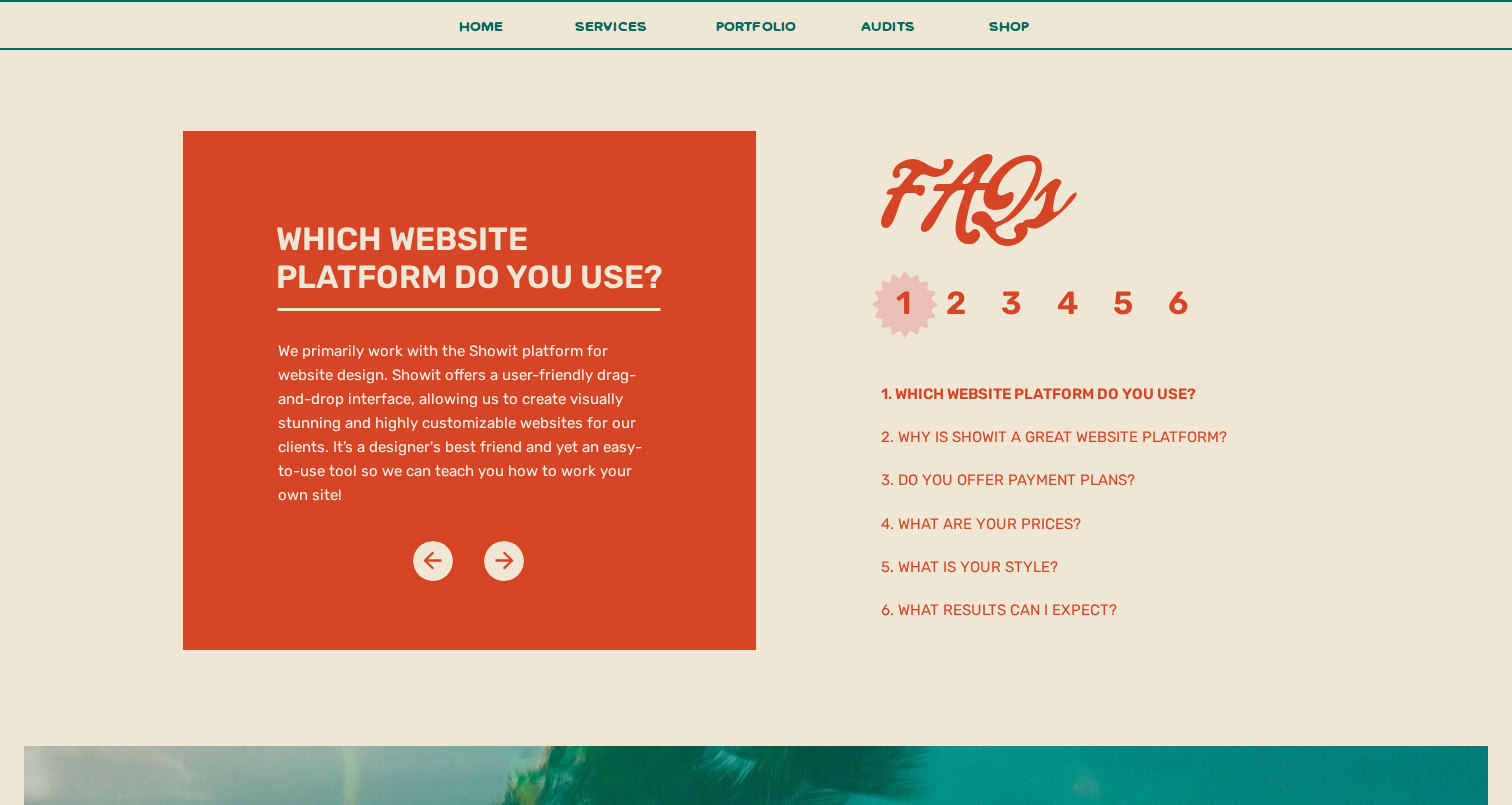 click on "5. What is your style?" at bounding box center [1097, 566] 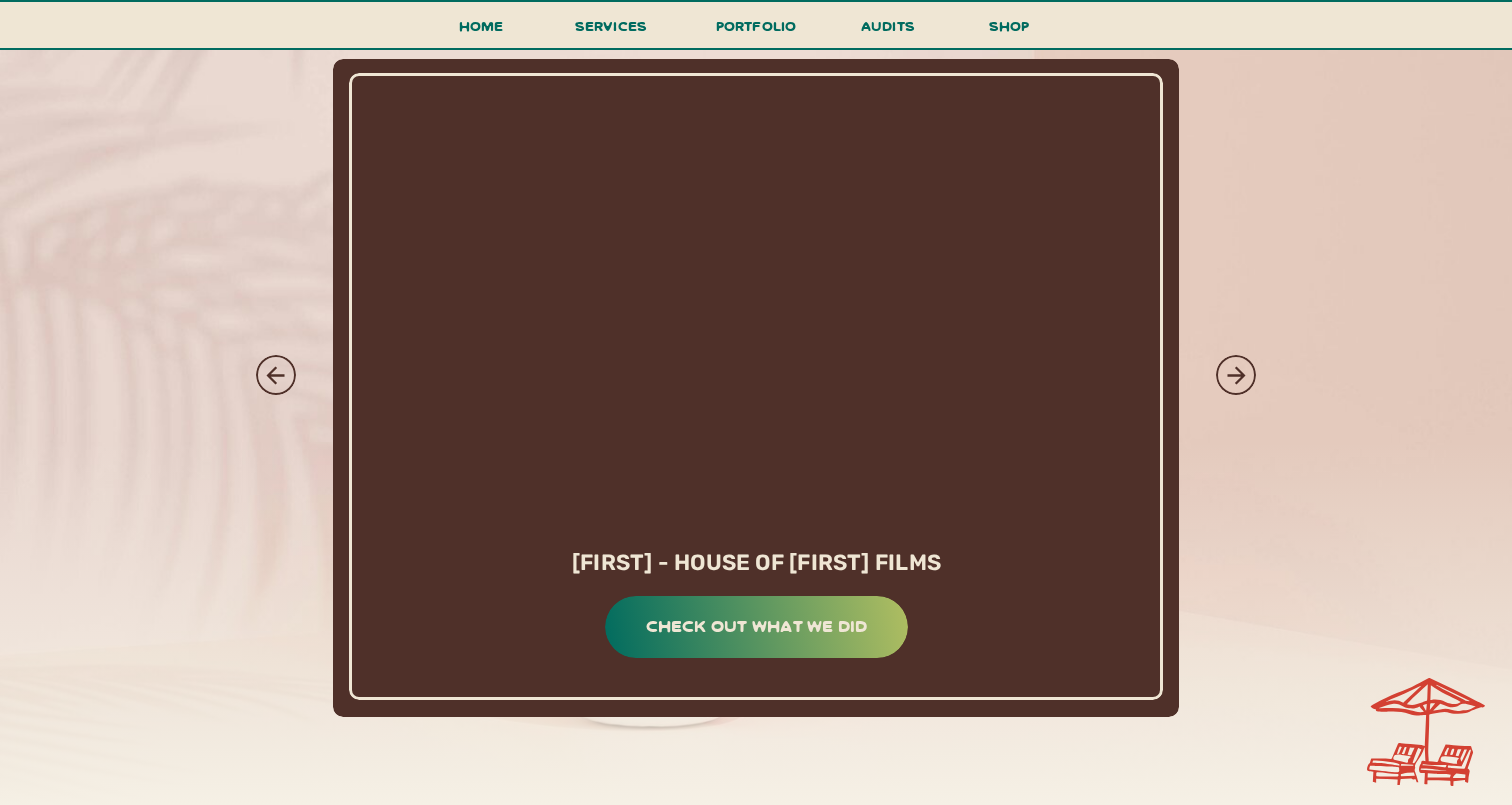 scroll, scrollTop: 9455, scrollLeft: 0, axis: vertical 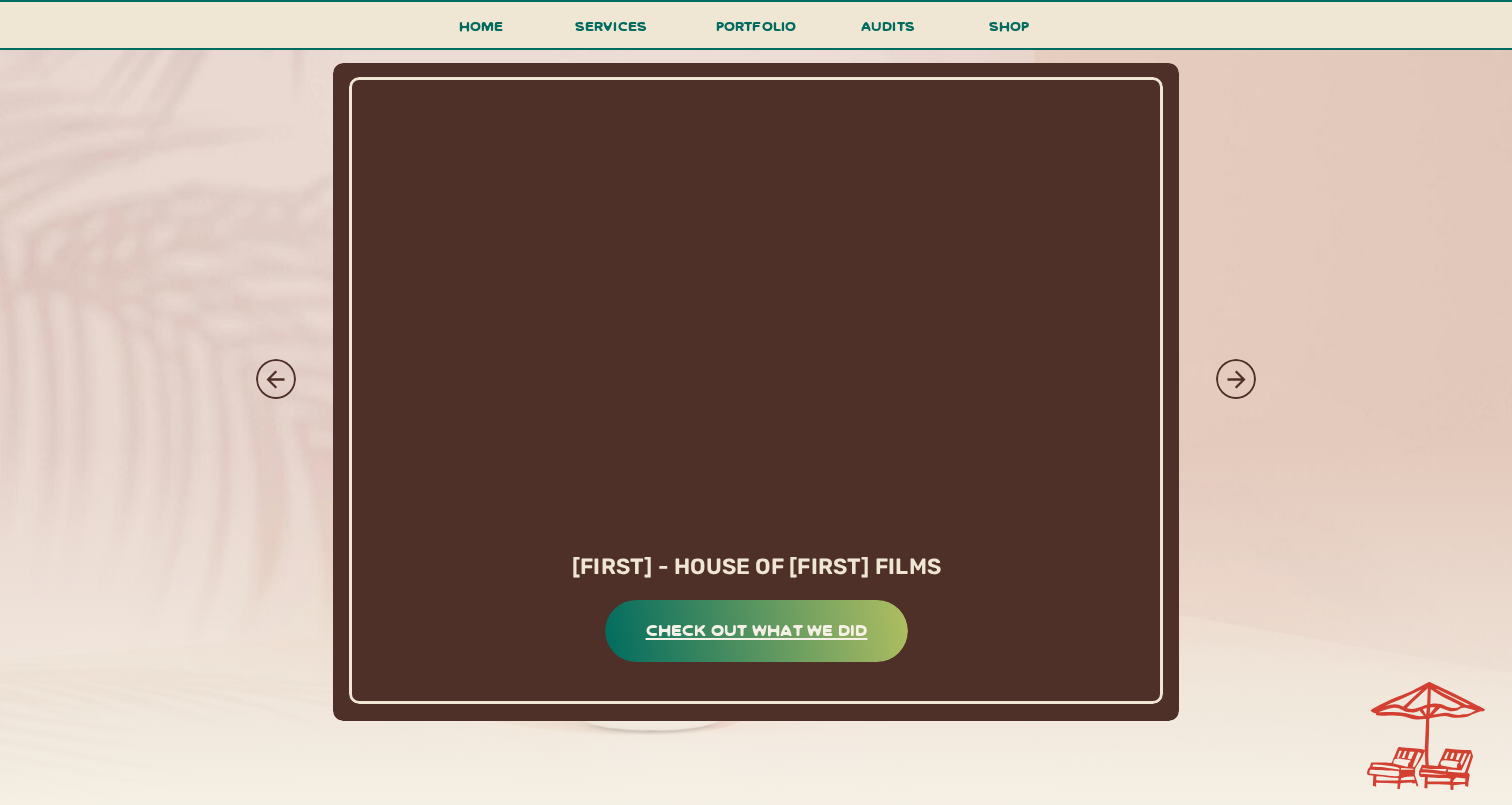 click on "check out what we did" at bounding box center [756, 629] 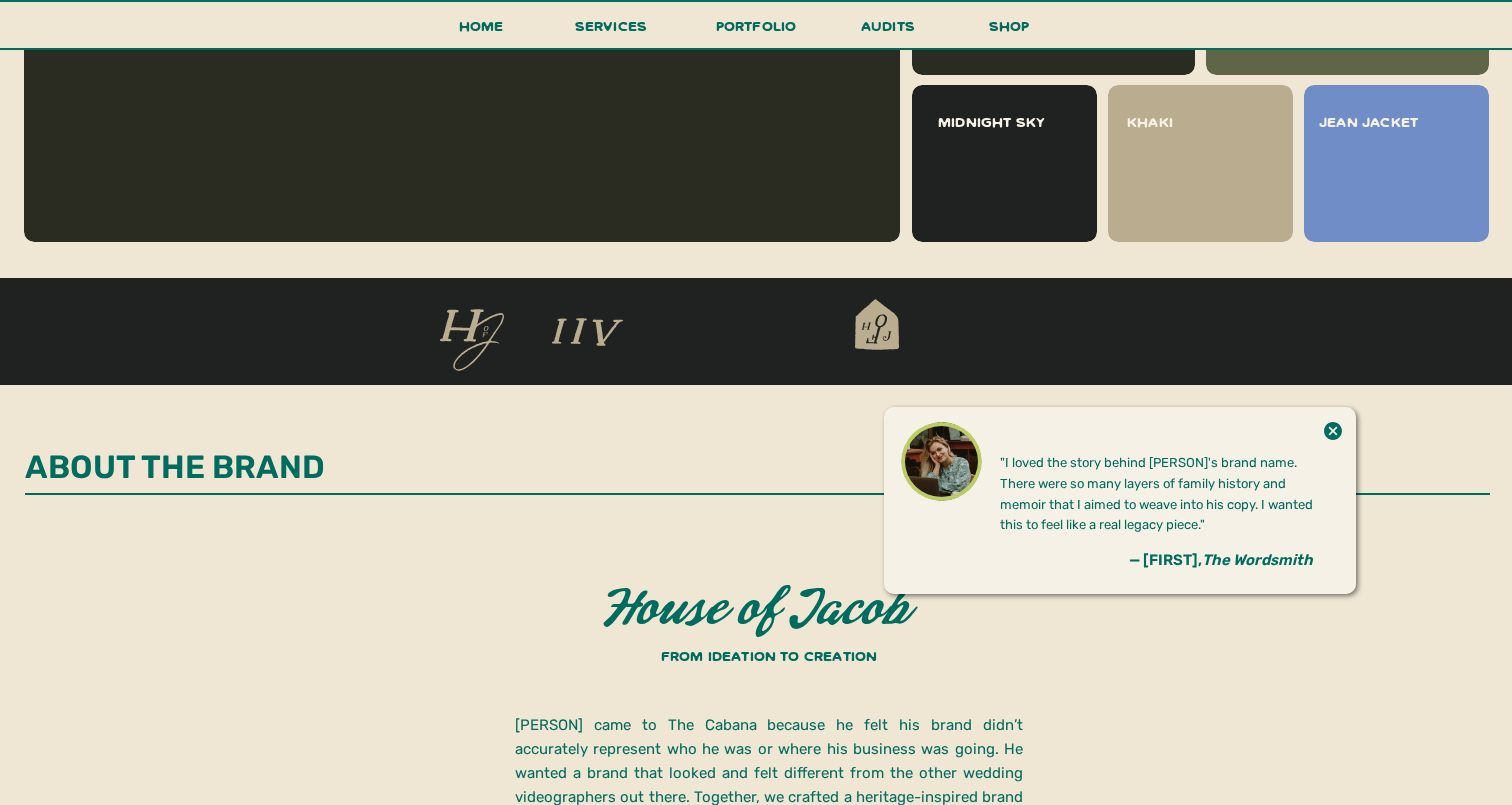 scroll, scrollTop: 2421, scrollLeft: 0, axis: vertical 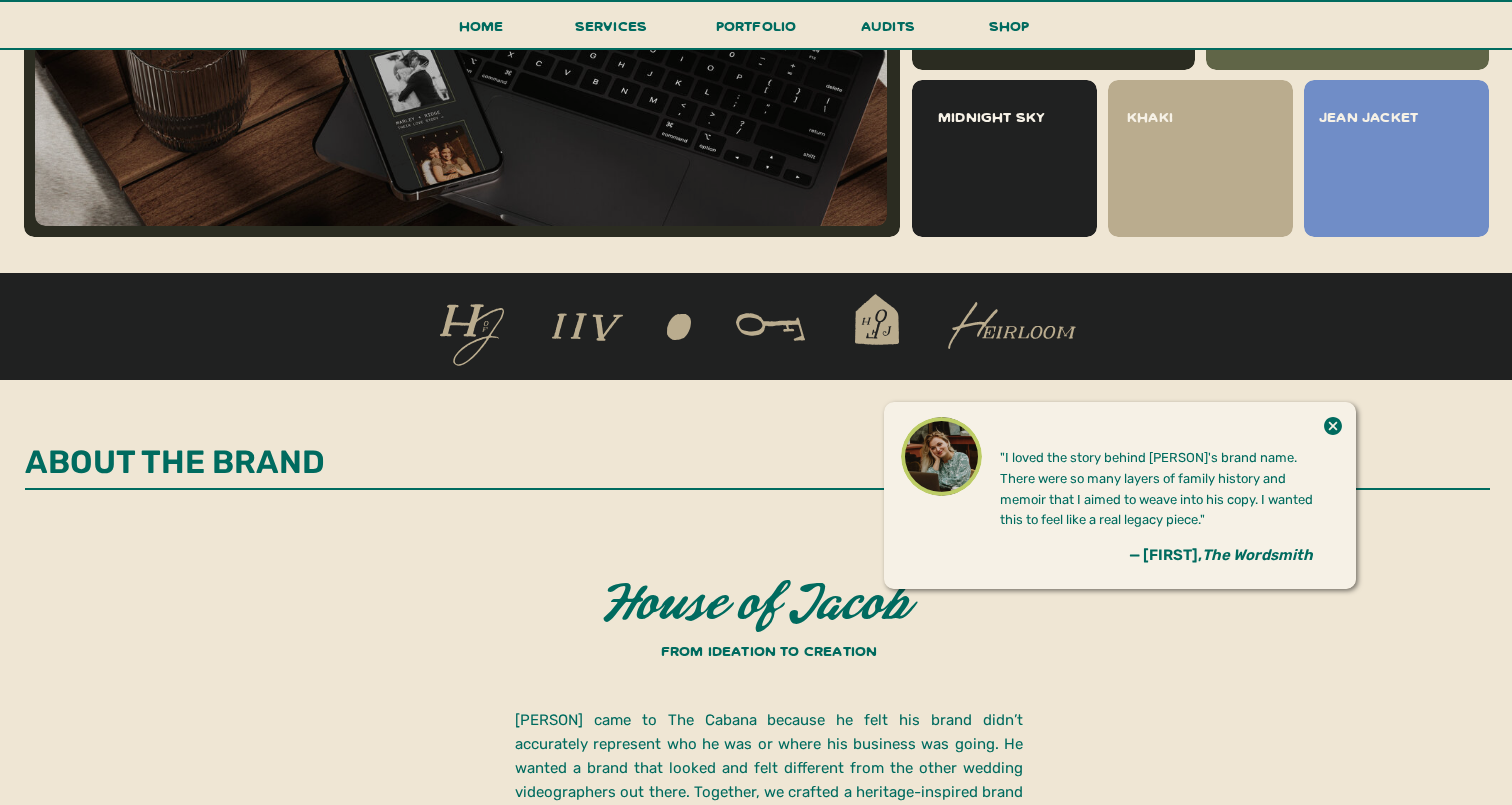 click at bounding box center [1012, 325] 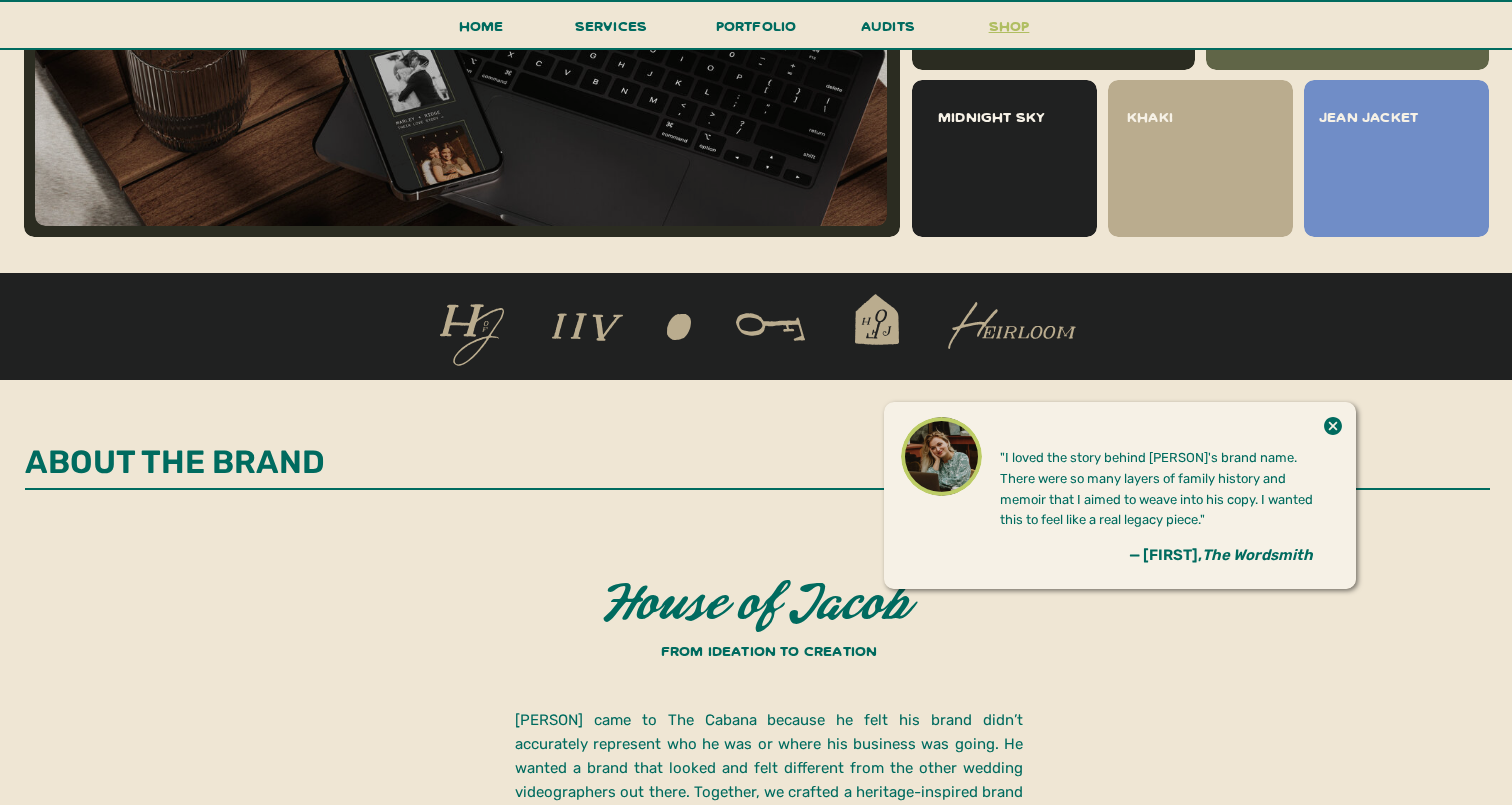 click on "shop" at bounding box center [1009, 30] 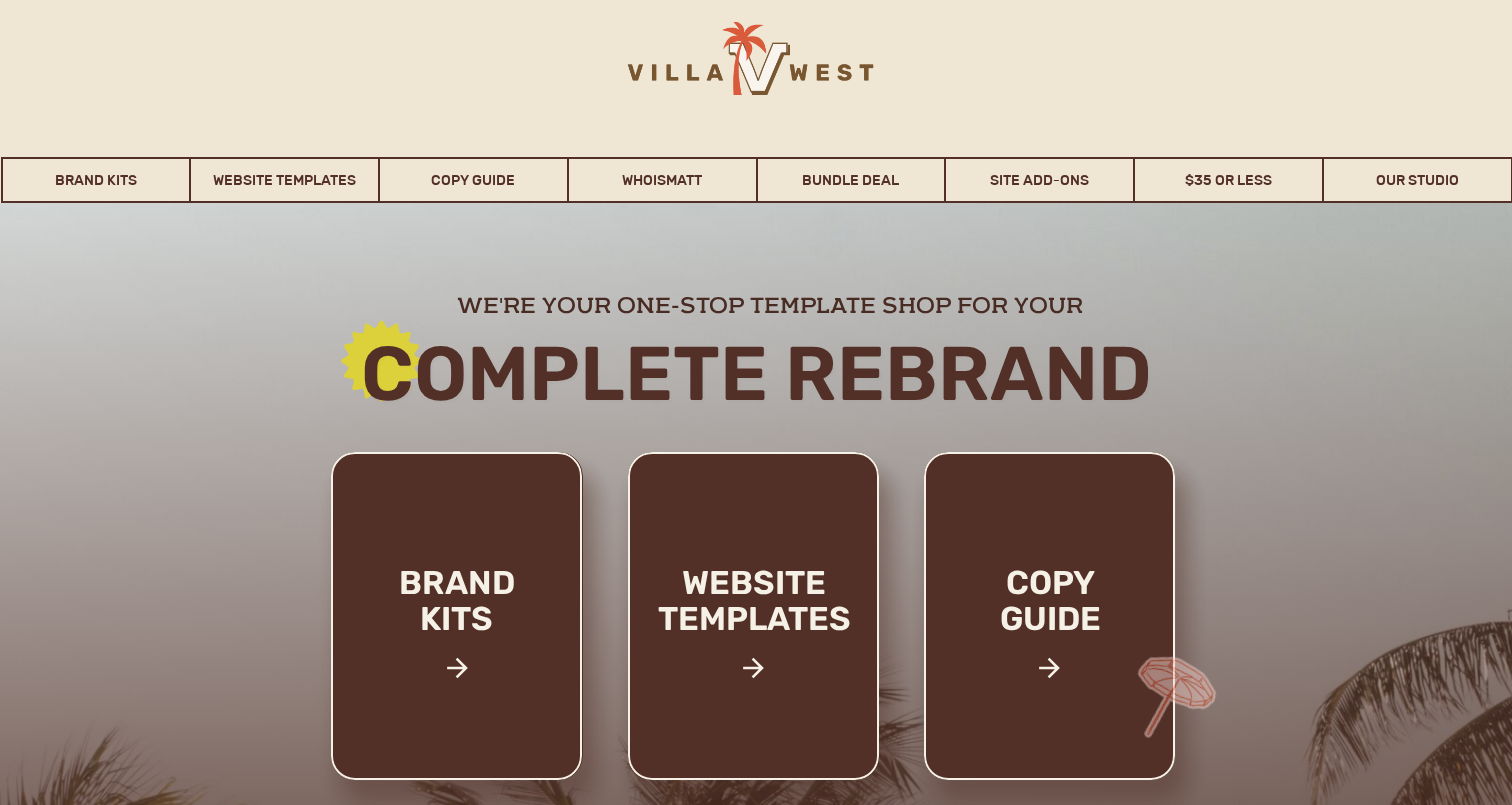scroll, scrollTop: 0, scrollLeft: 0, axis: both 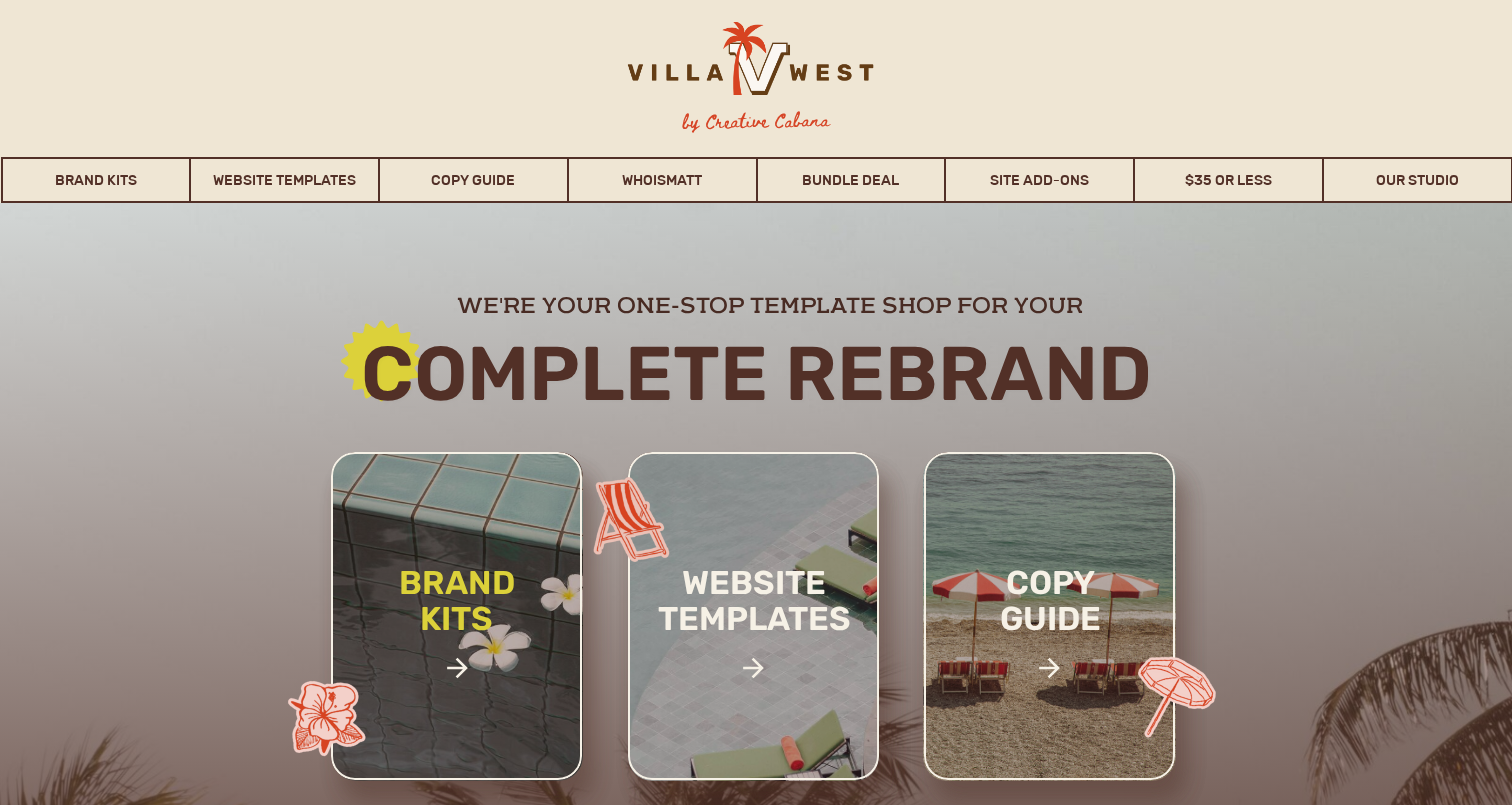 click on "brand kits" at bounding box center (456, 634) 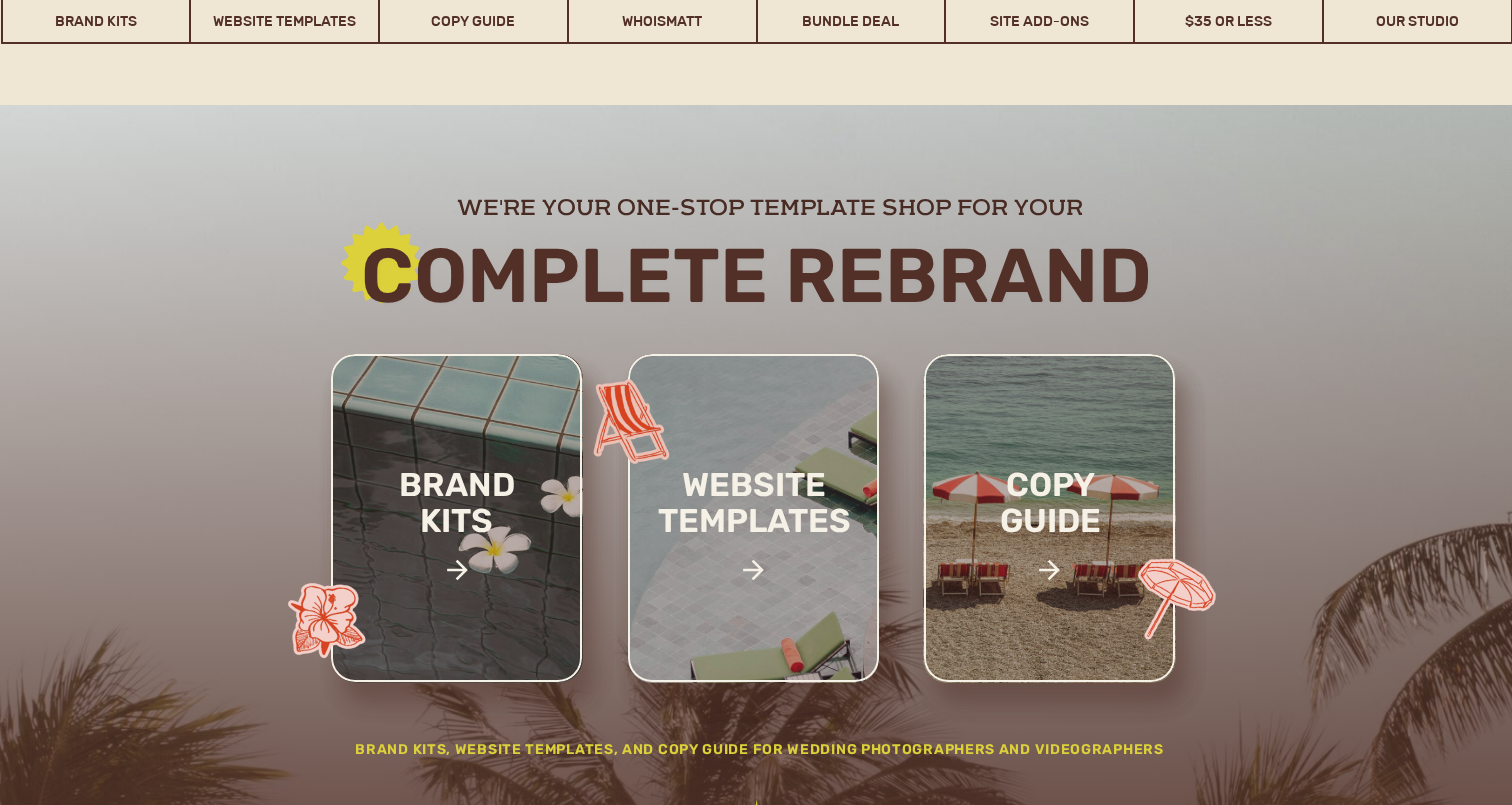 scroll, scrollTop: 0, scrollLeft: 0, axis: both 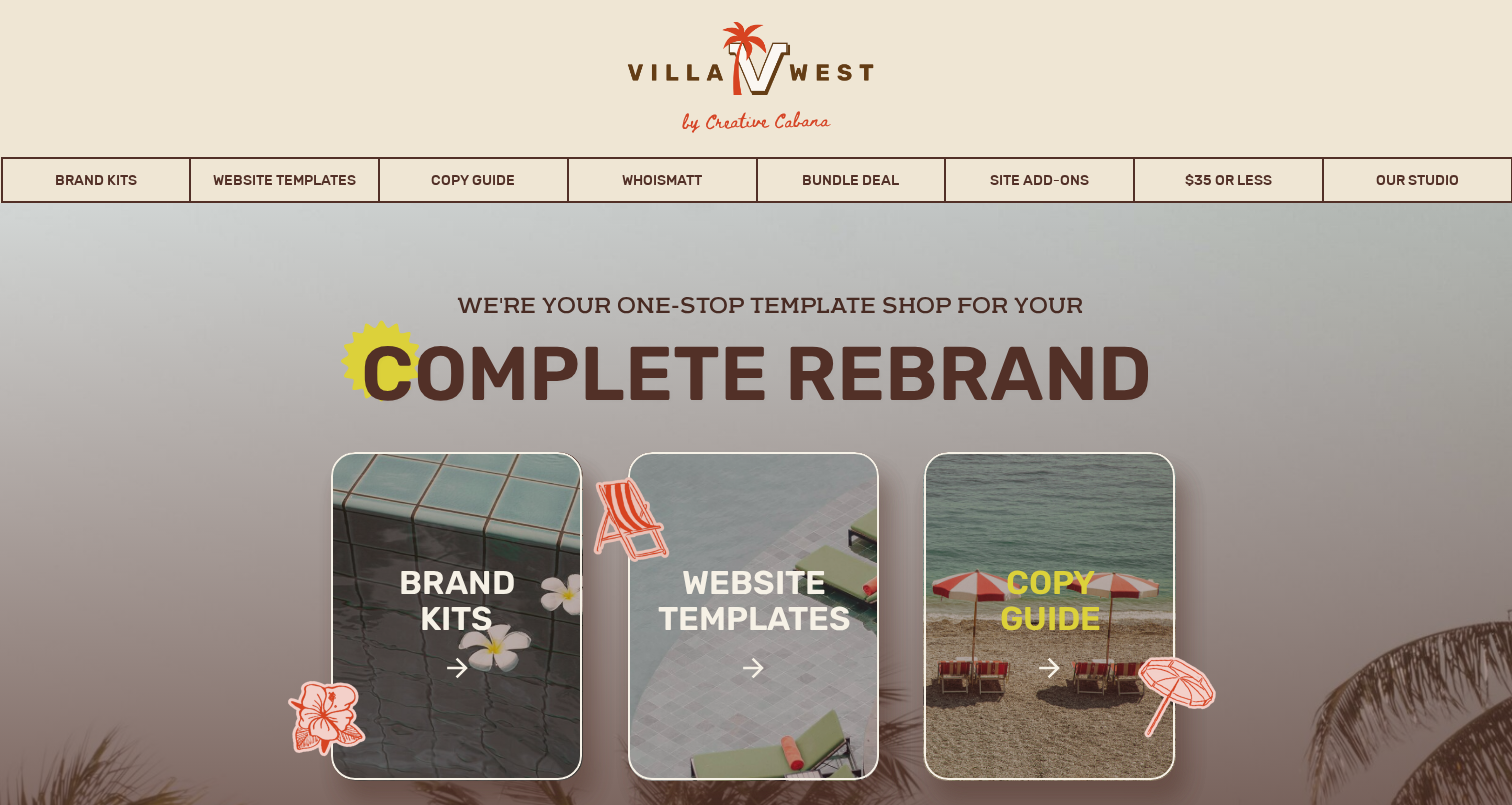 click on "copy guide" at bounding box center (1050, 634) 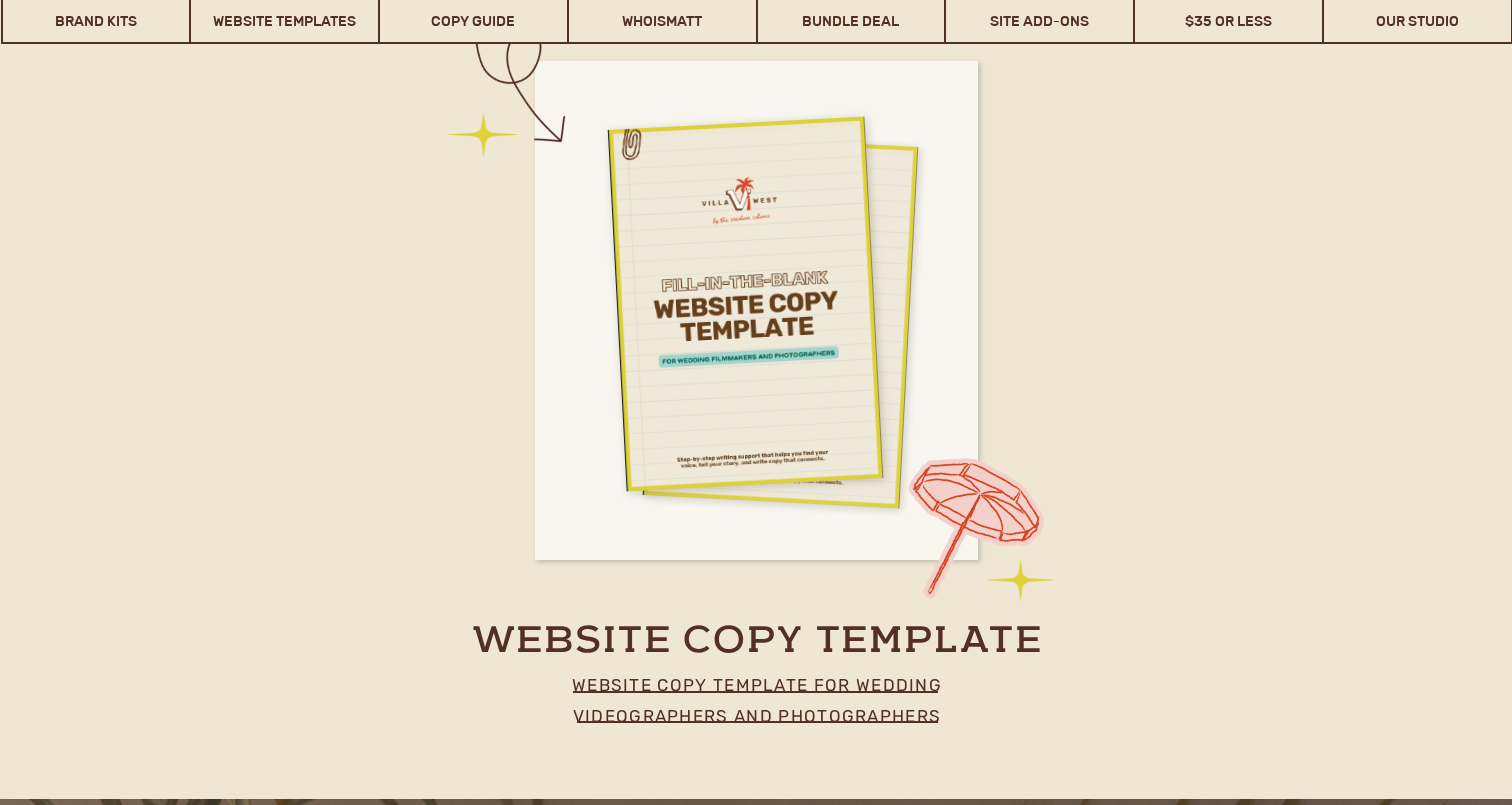scroll, scrollTop: 9607, scrollLeft: 0, axis: vertical 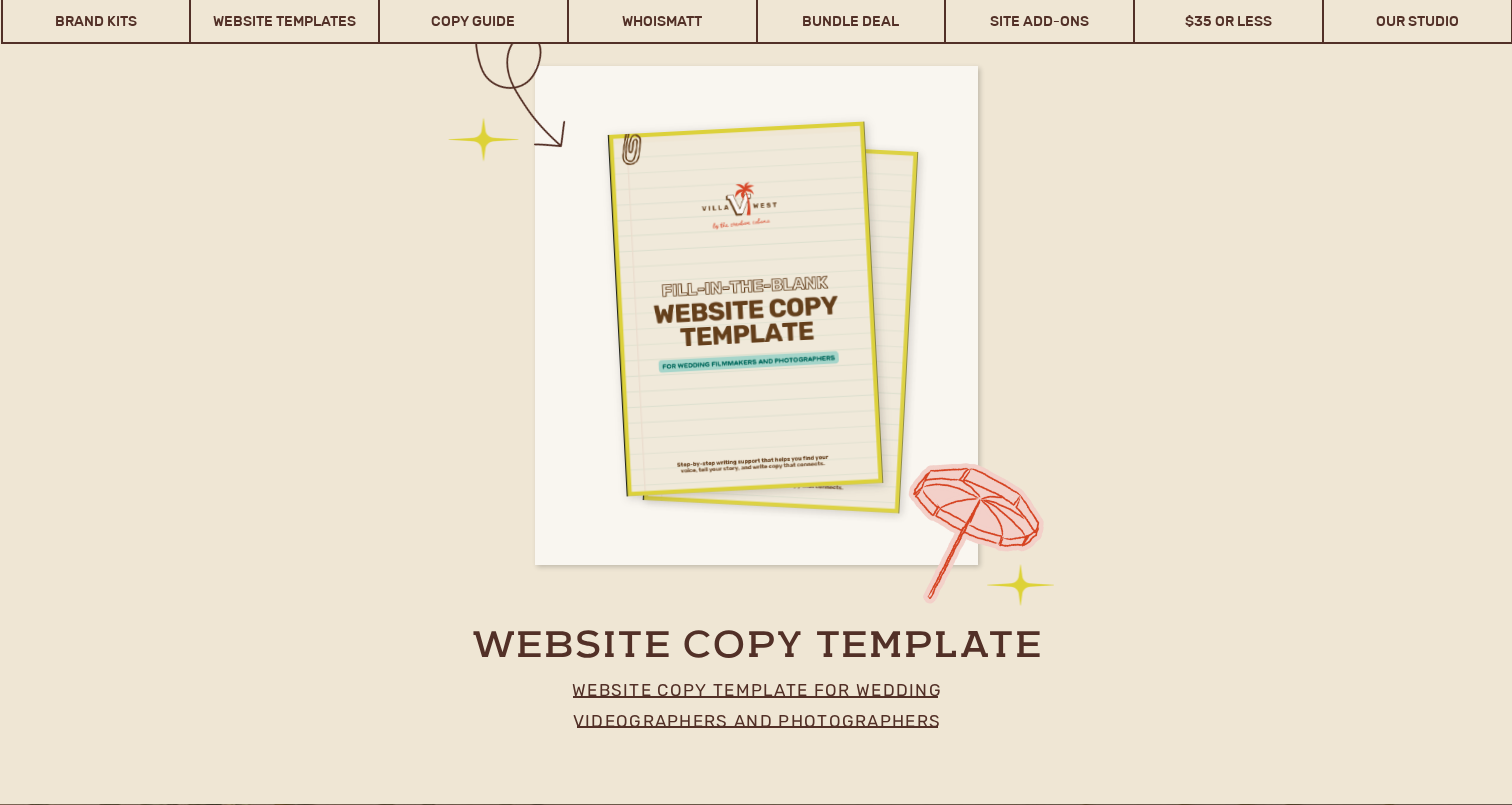 click on "website copy template for wedding videographers and photographers" at bounding box center [757, 700] 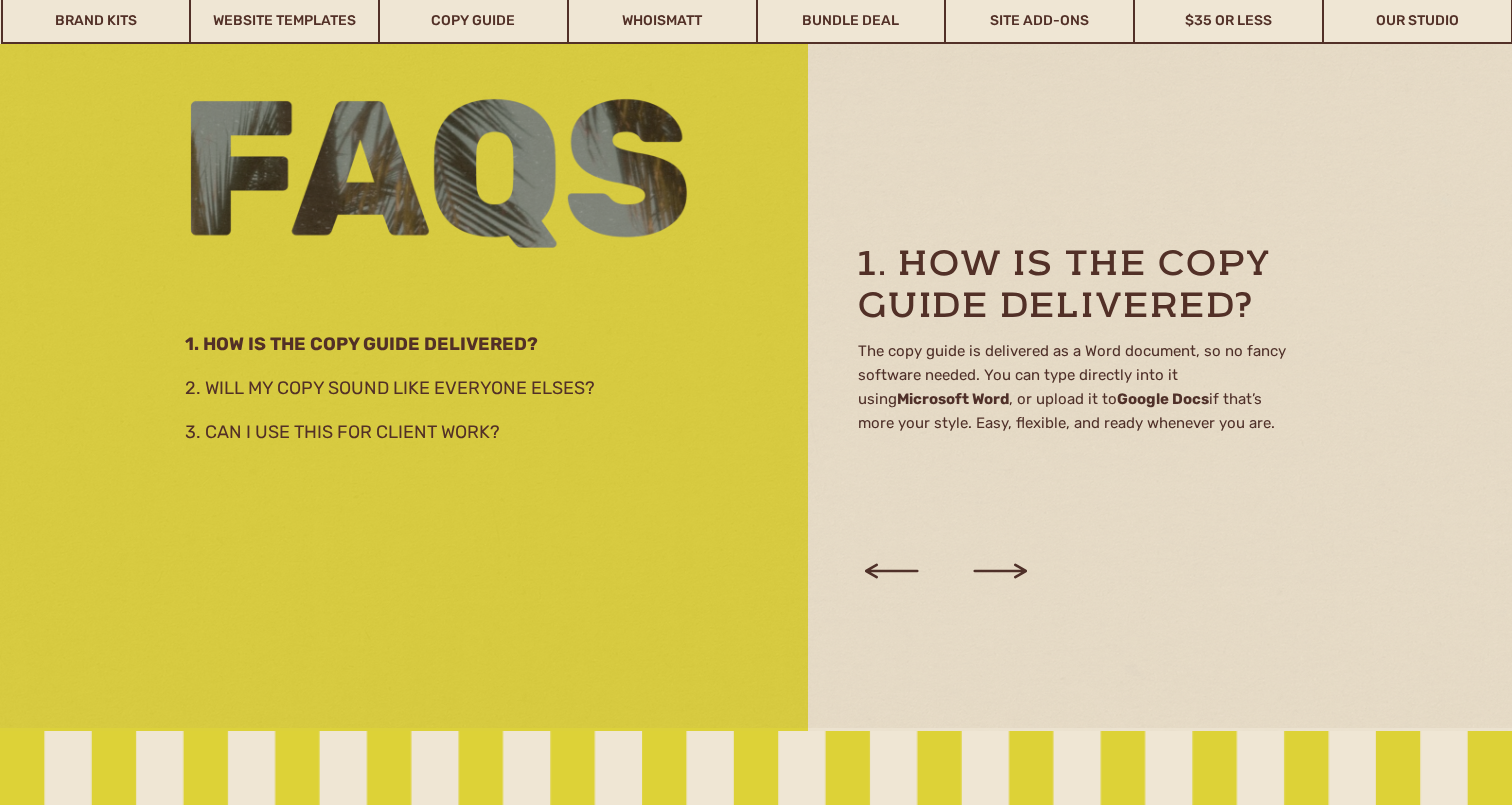 scroll, scrollTop: 3339, scrollLeft: 0, axis: vertical 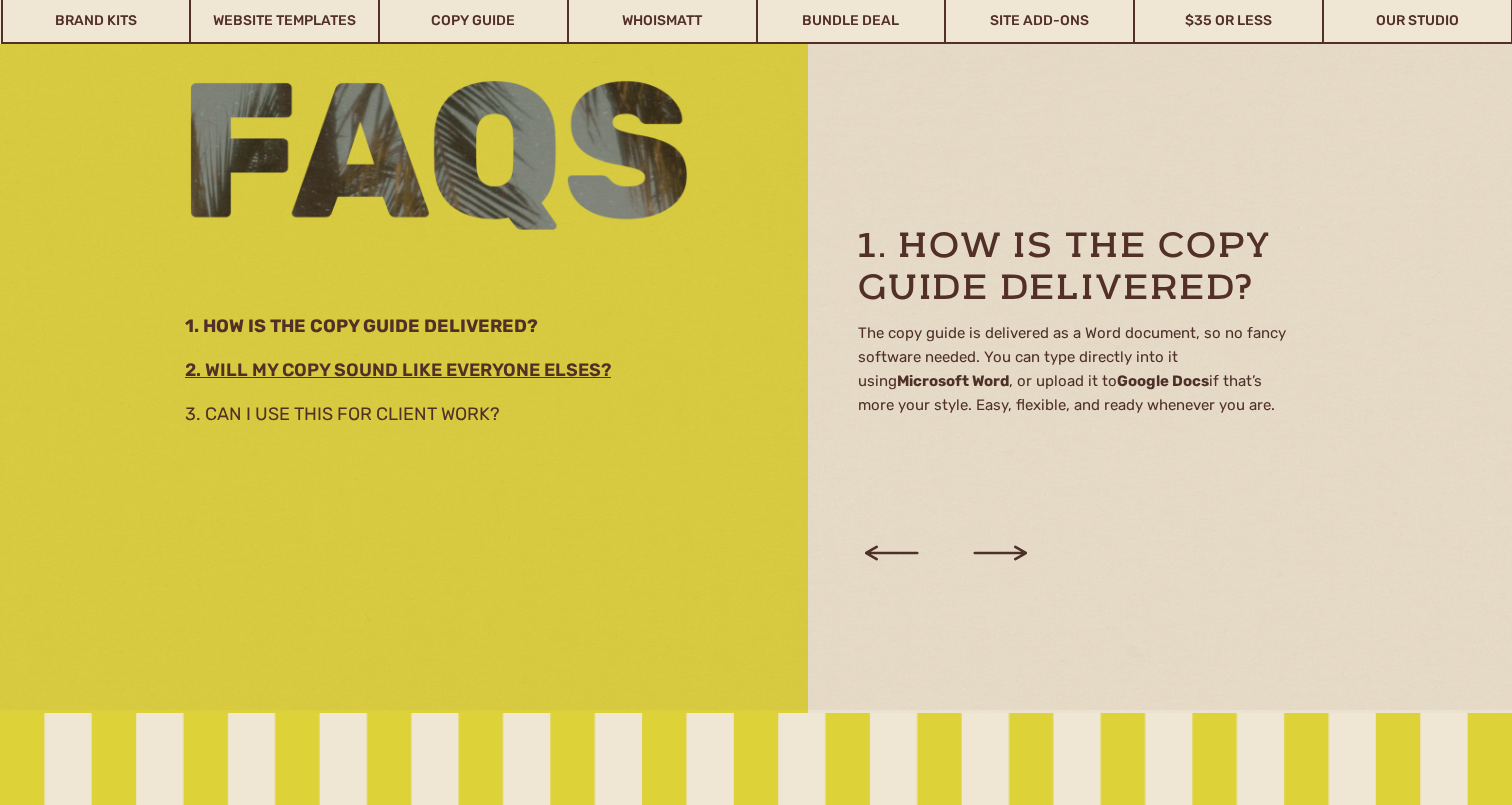 click on "2. Will my copy sound like everyone elses?" at bounding box center [427, 367] 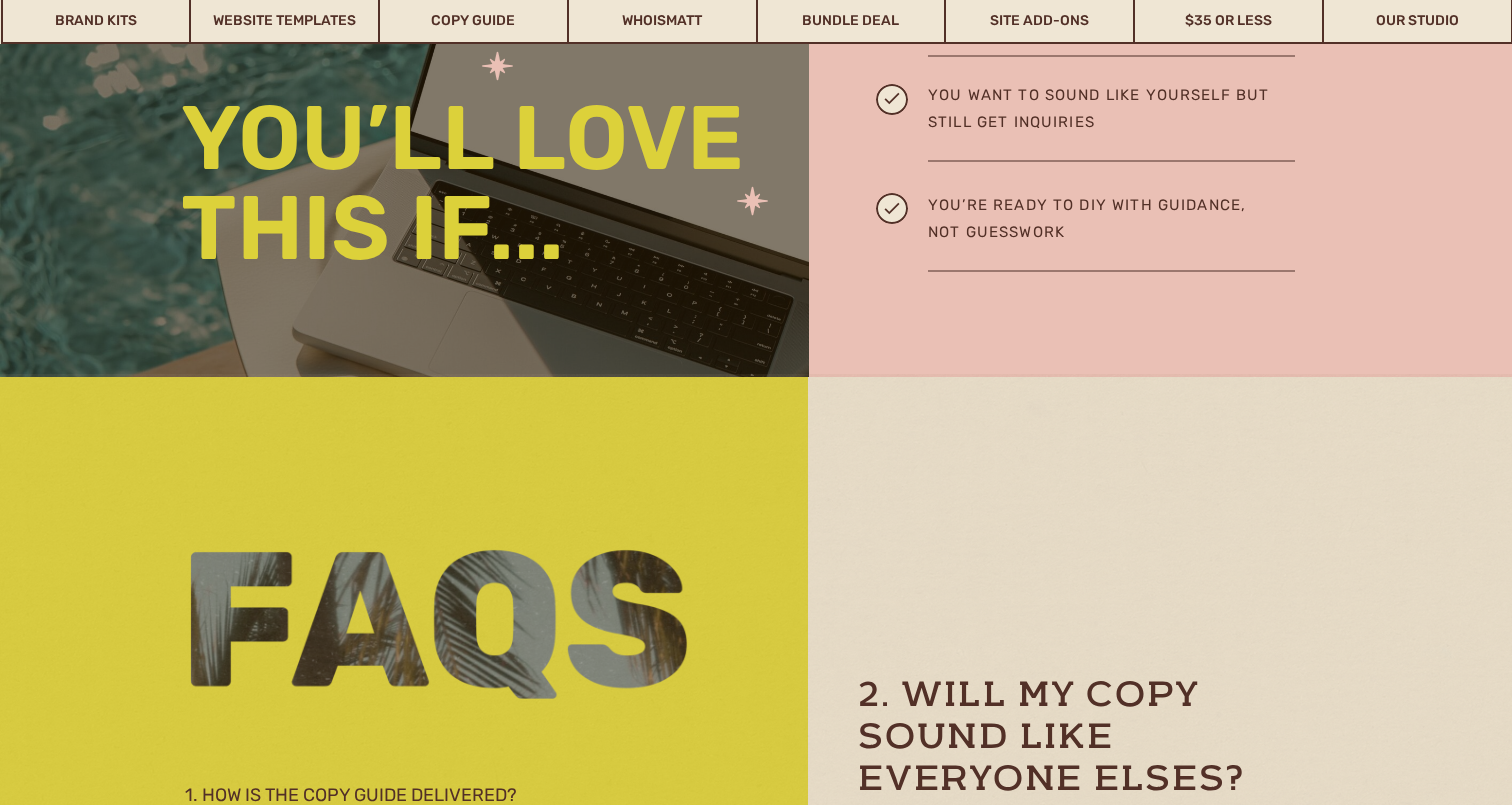 scroll, scrollTop: 2379, scrollLeft: 0, axis: vertical 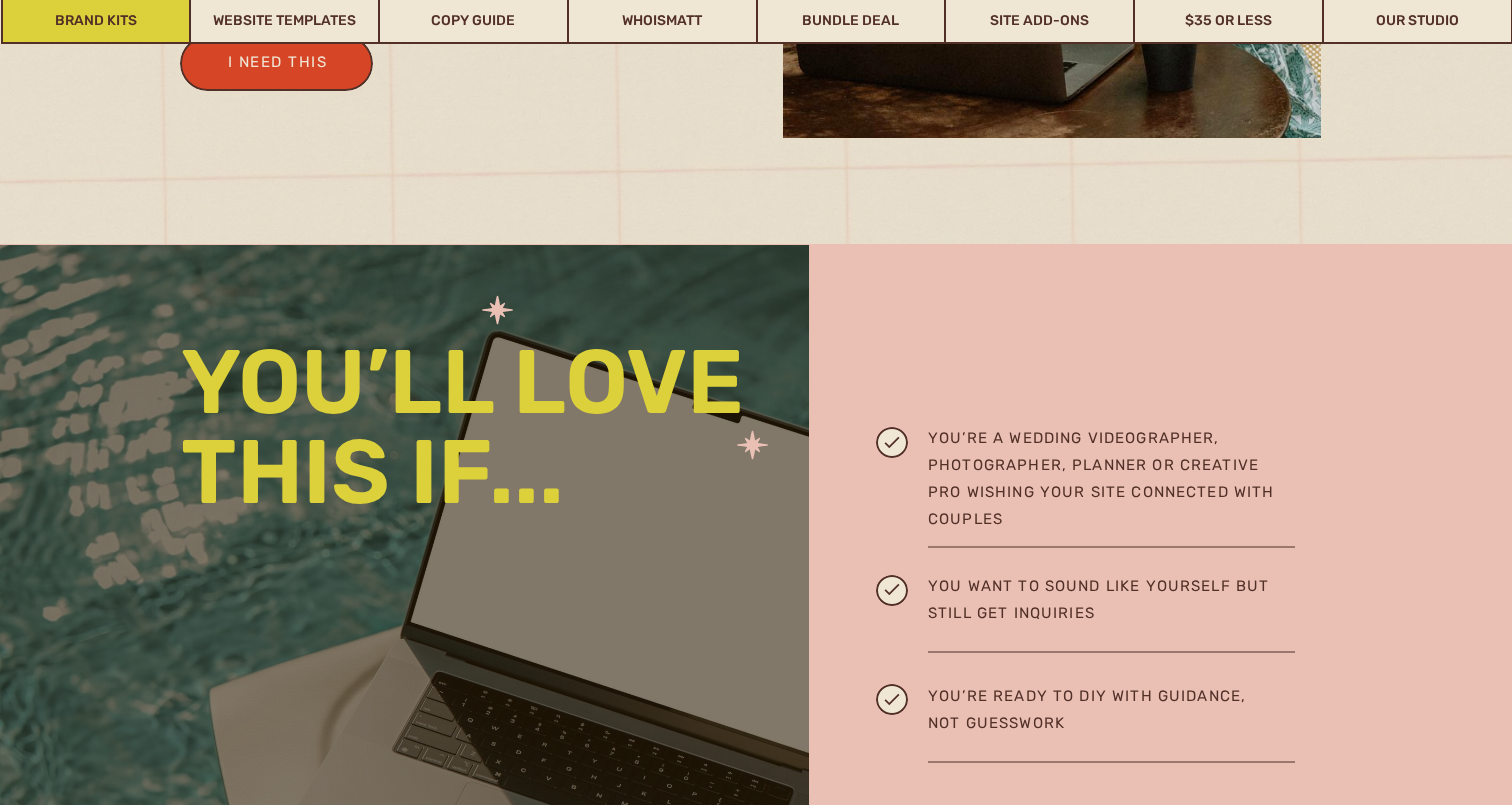 click on "Brand Kits" at bounding box center (96, 21) 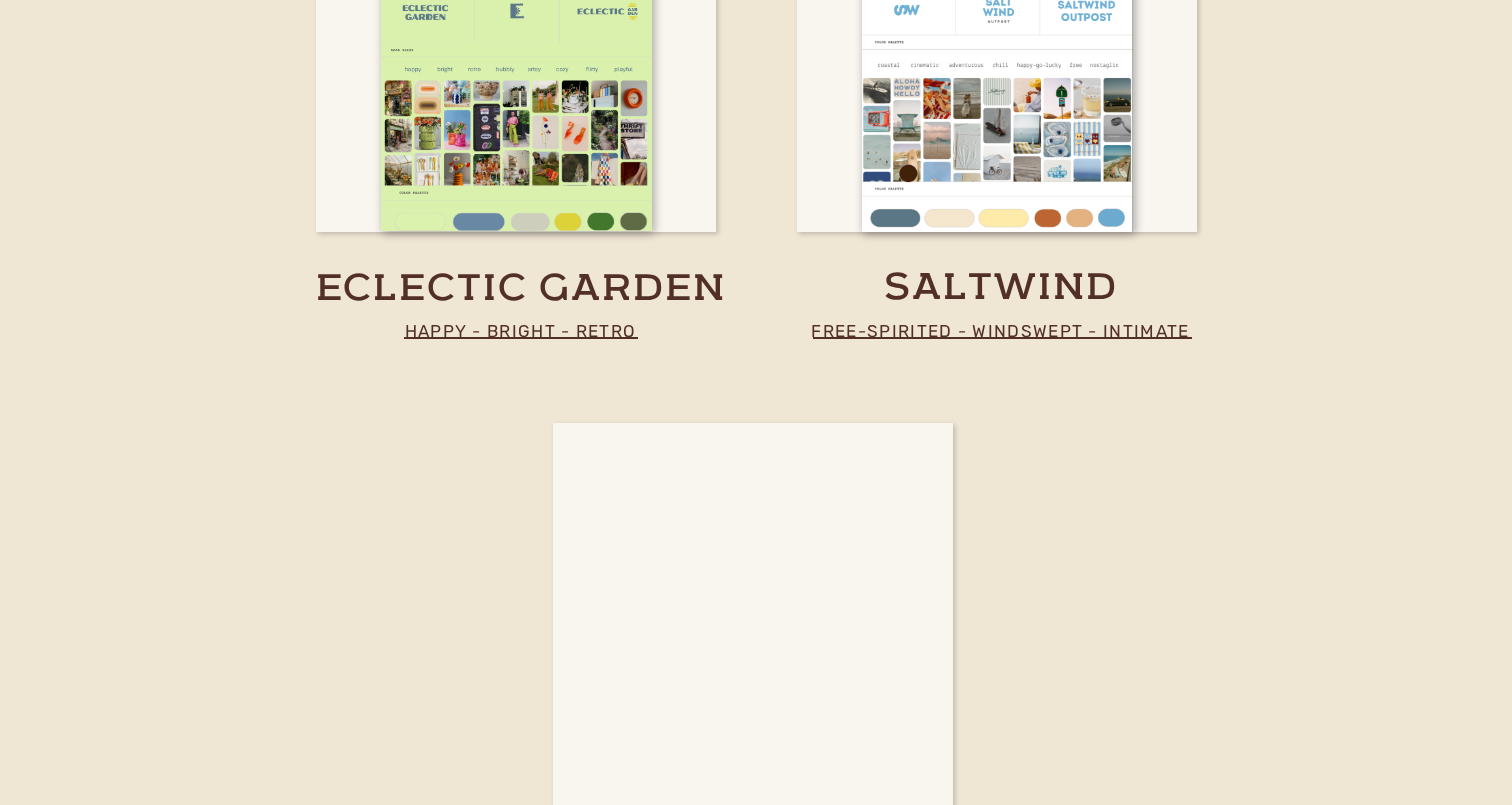 scroll, scrollTop: 6078, scrollLeft: 0, axis: vertical 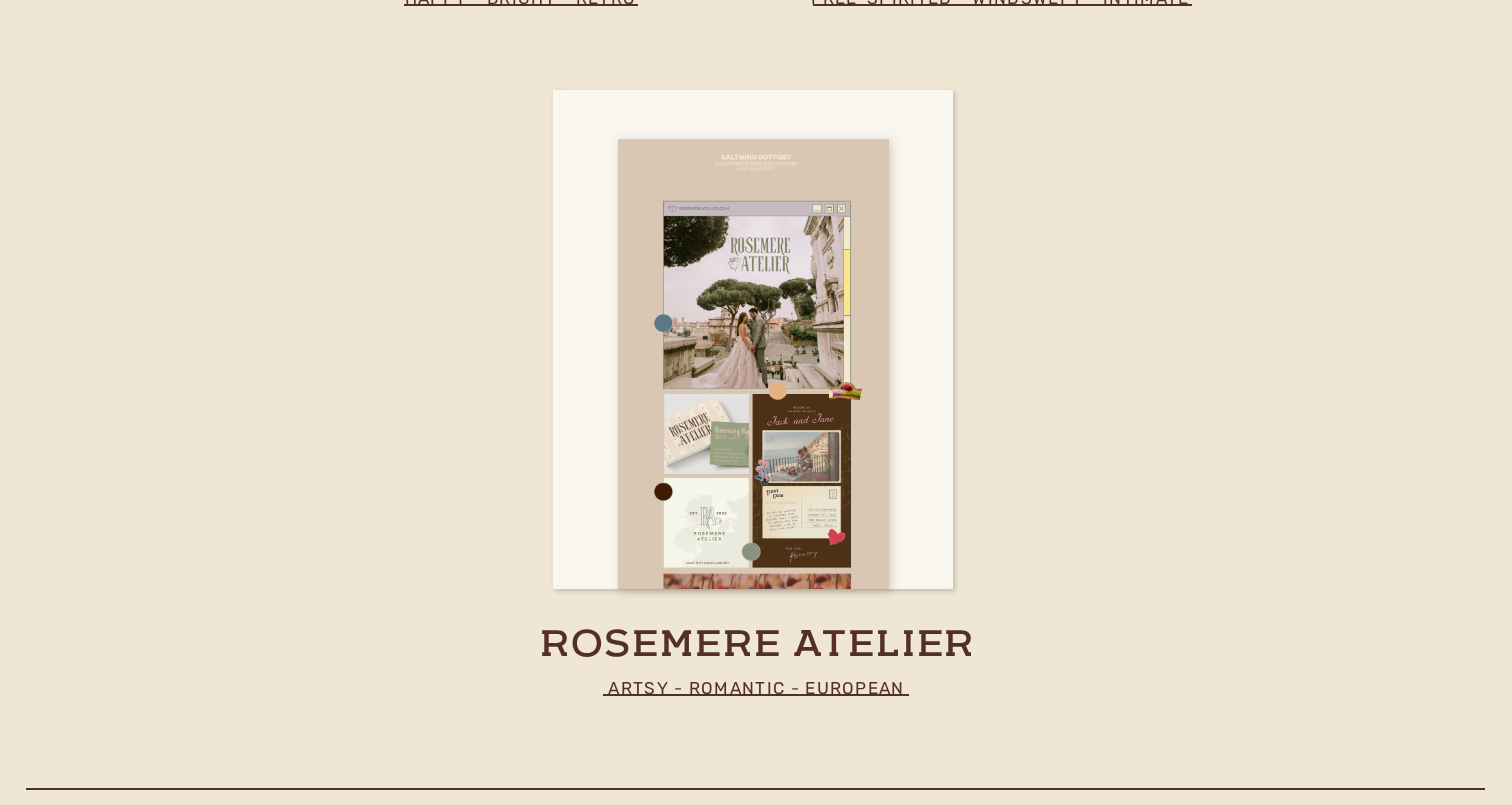 click at bounding box center (753, 364) 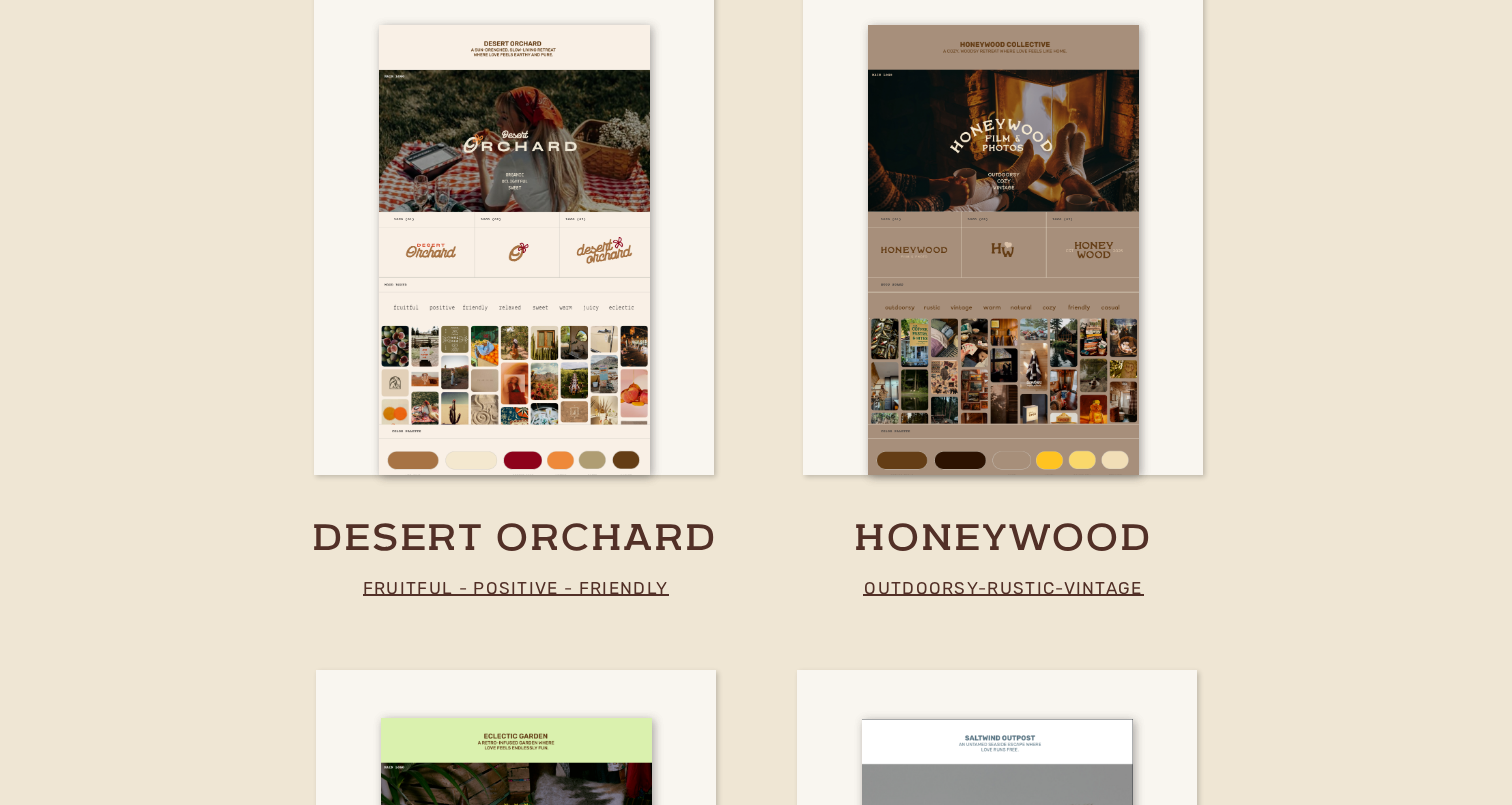scroll, scrollTop: 4794, scrollLeft: 0, axis: vertical 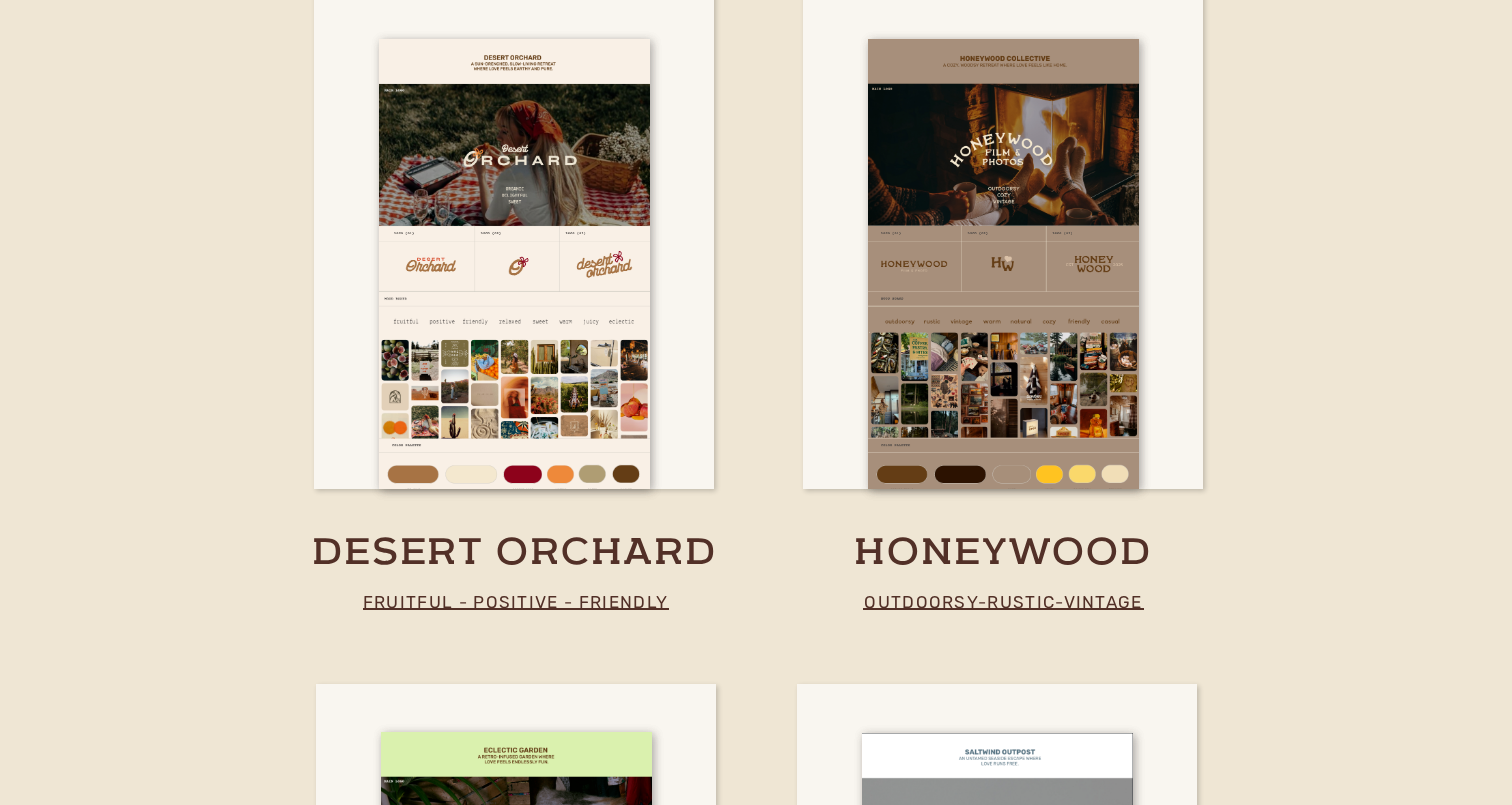 click at bounding box center (514, 264) 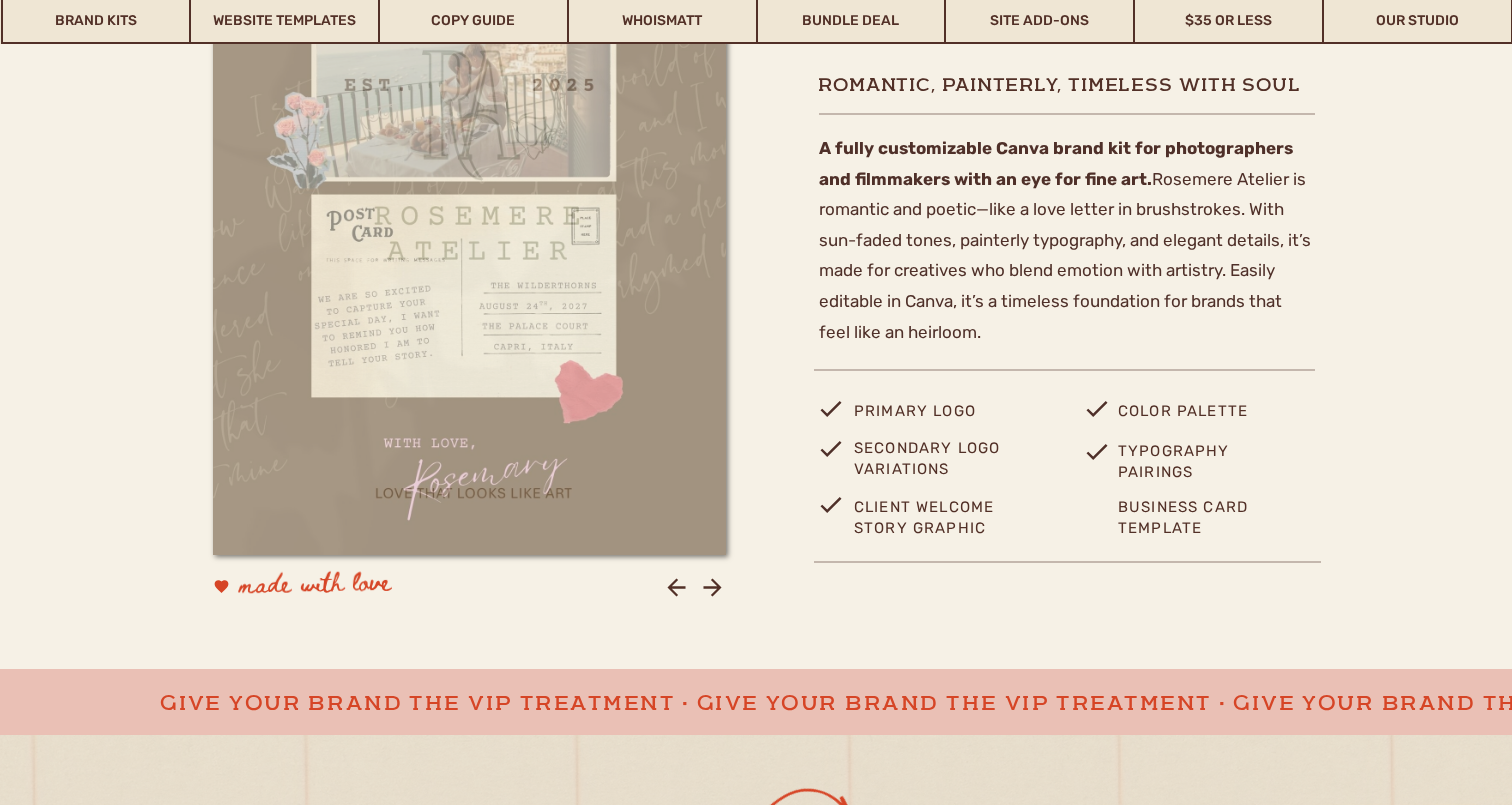 scroll, scrollTop: 839, scrollLeft: 0, axis: vertical 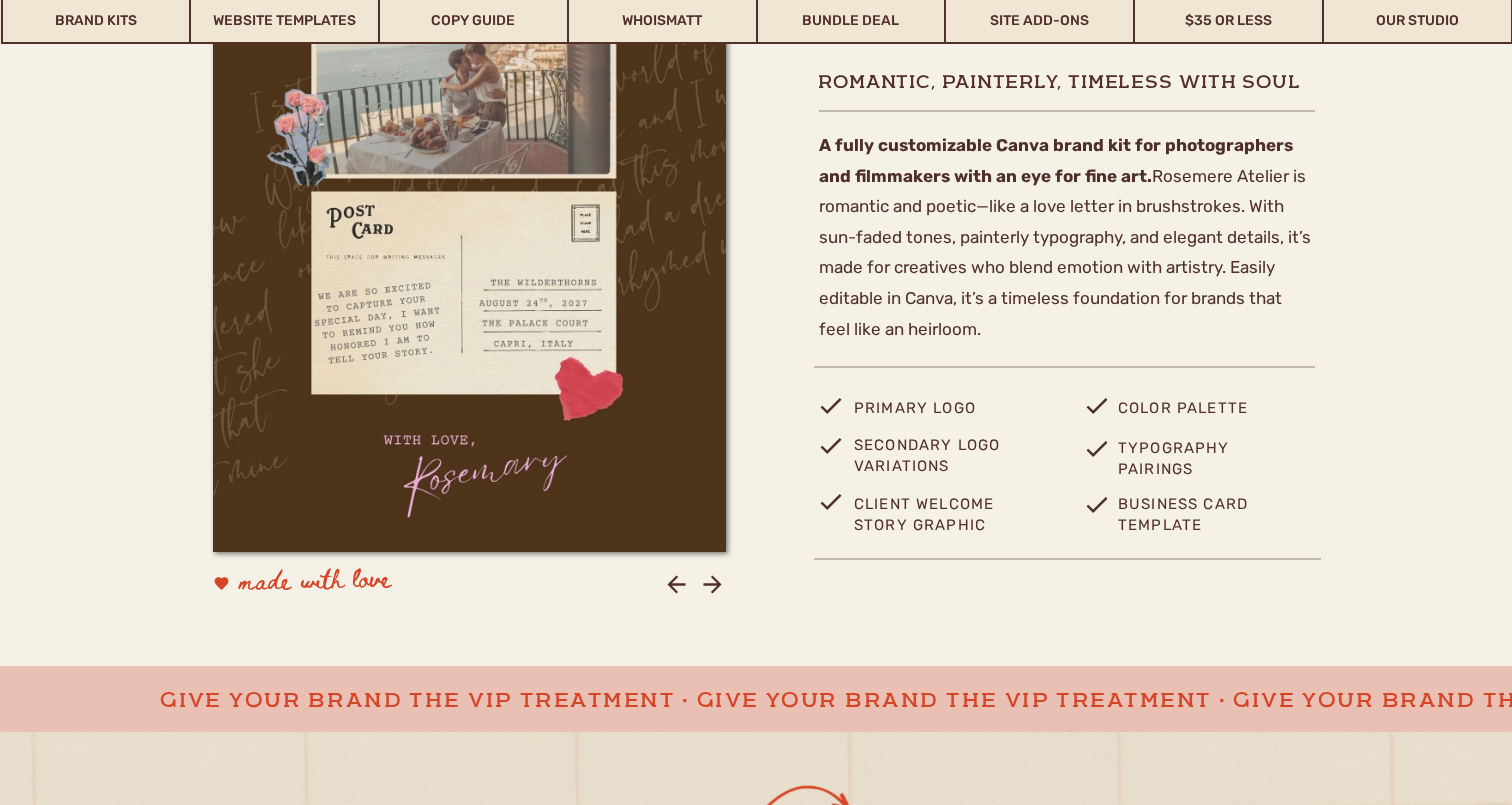 click on "business card template" at bounding box center [1202, 514] 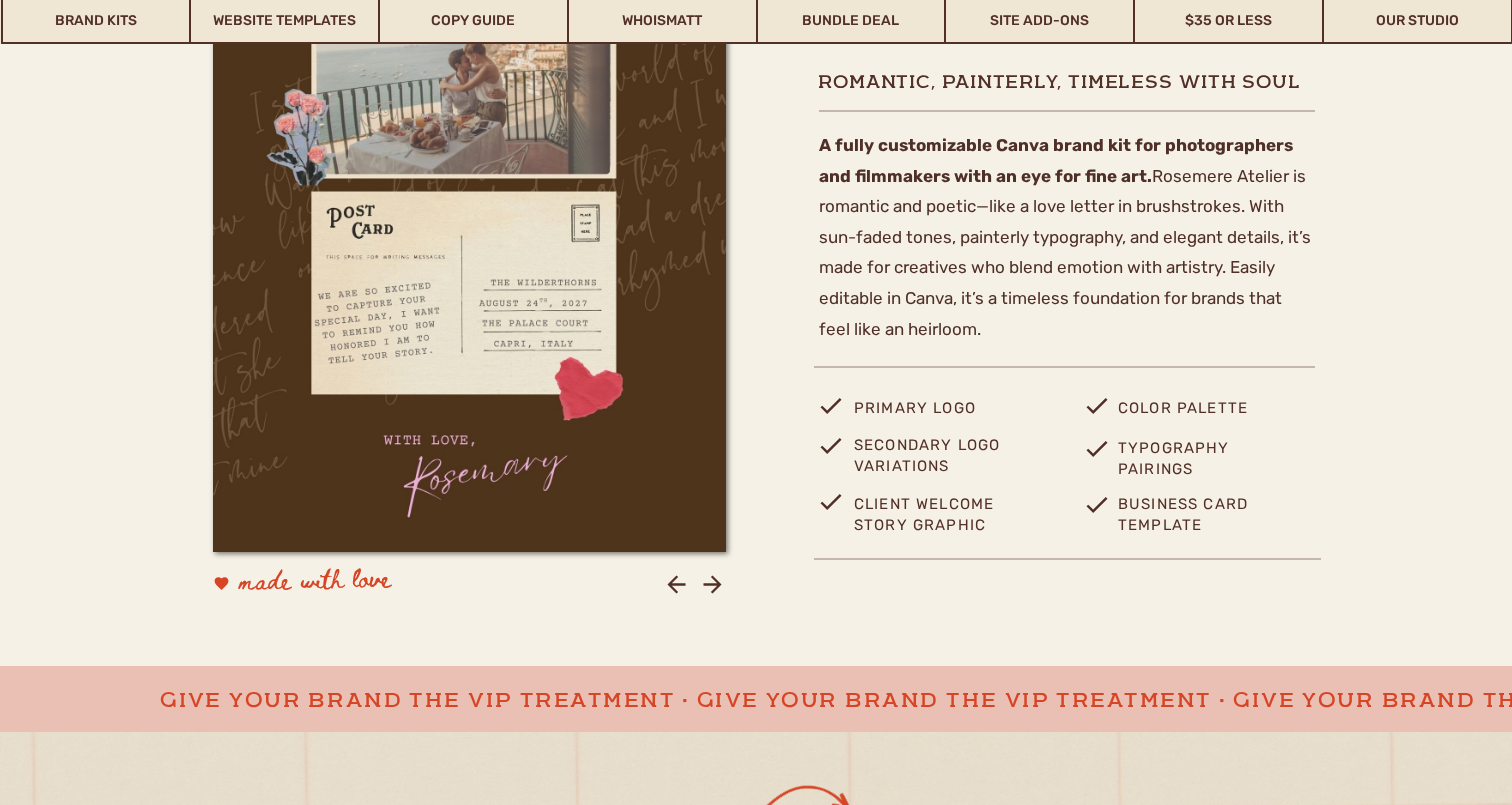 click on "Typography pairings" at bounding box center (1189, 456) 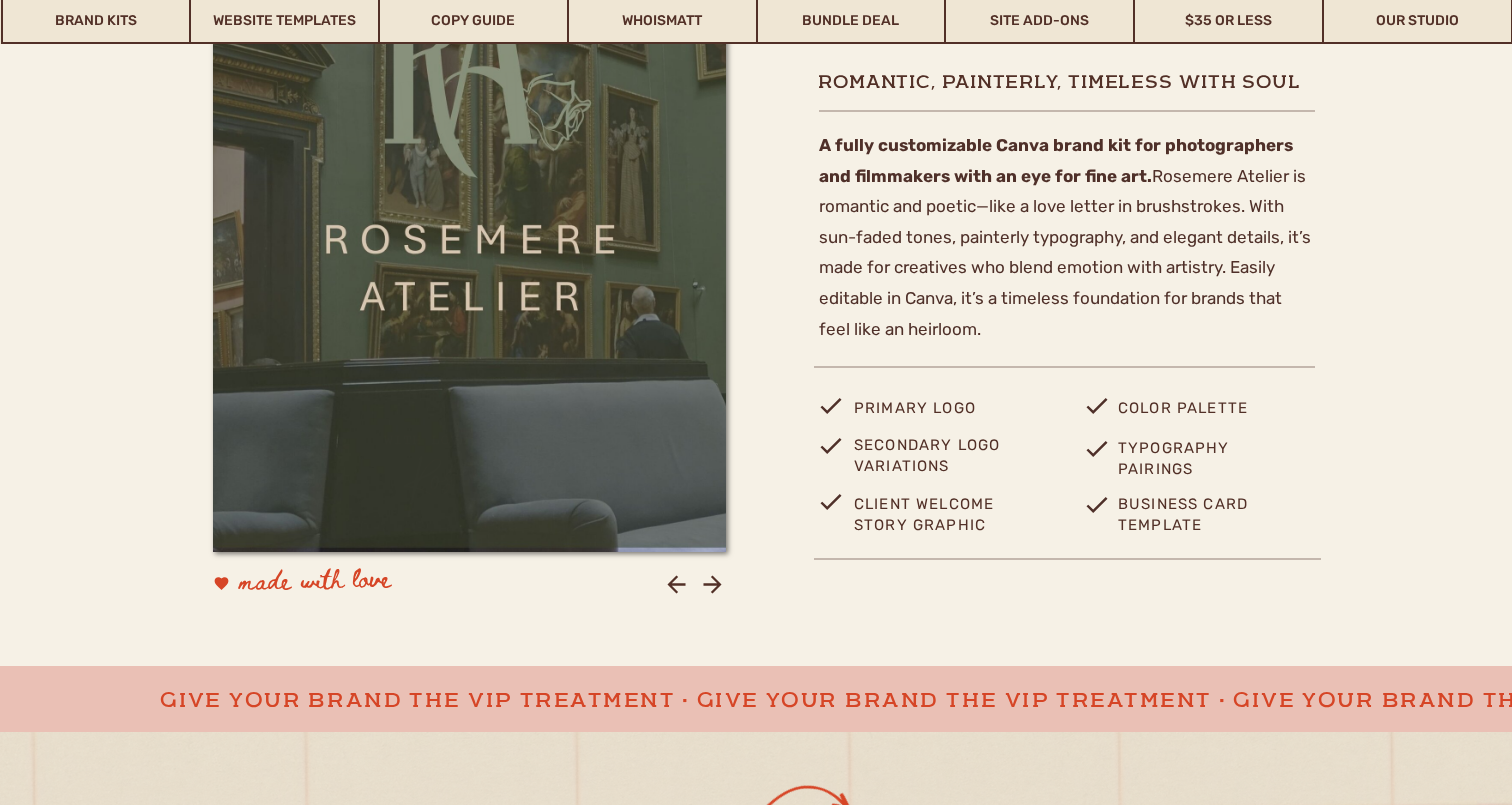 click on "Color palette" at bounding box center (1198, 414) 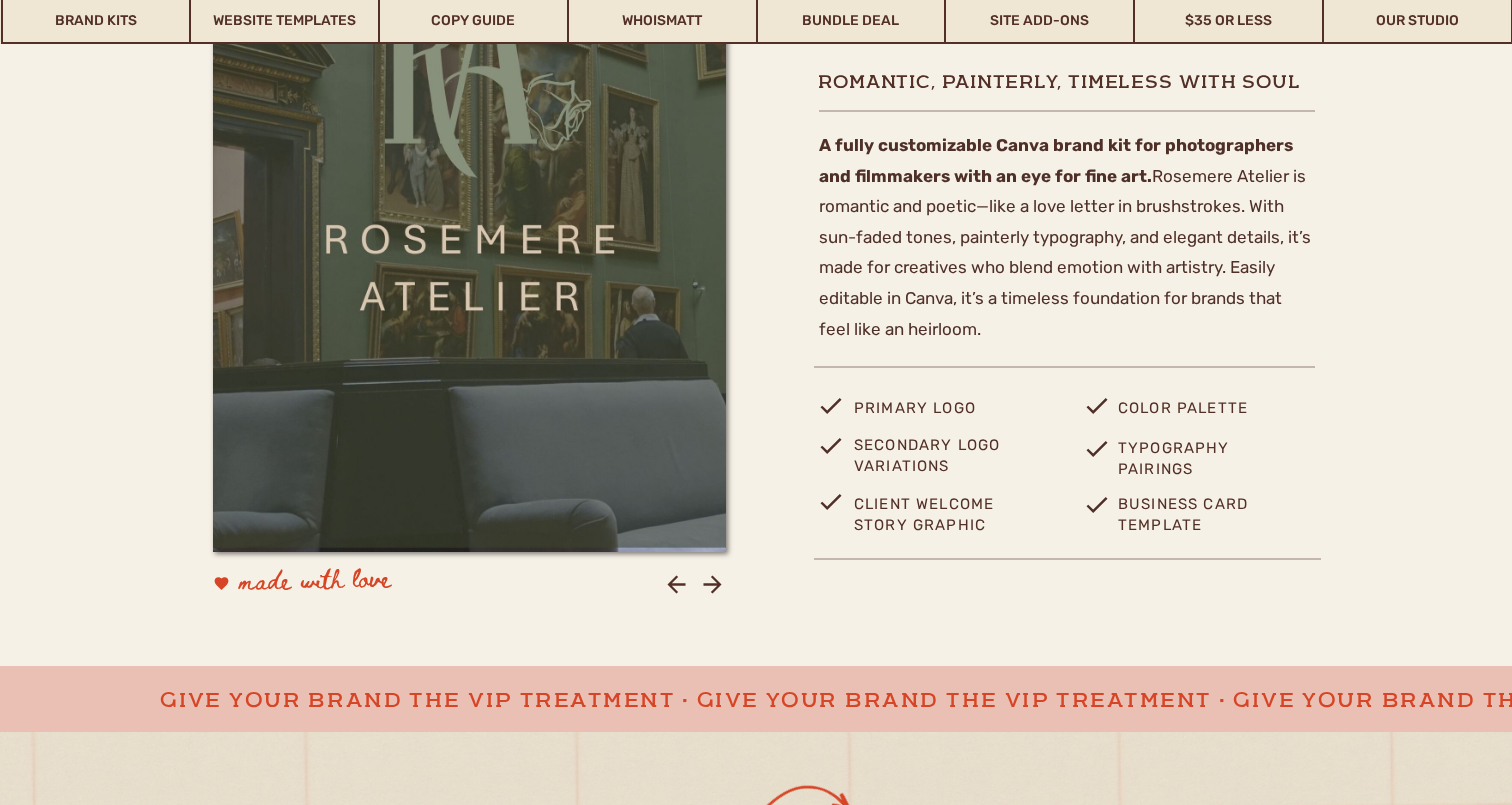 click on "Secondary logo variations" at bounding box center (942, 453) 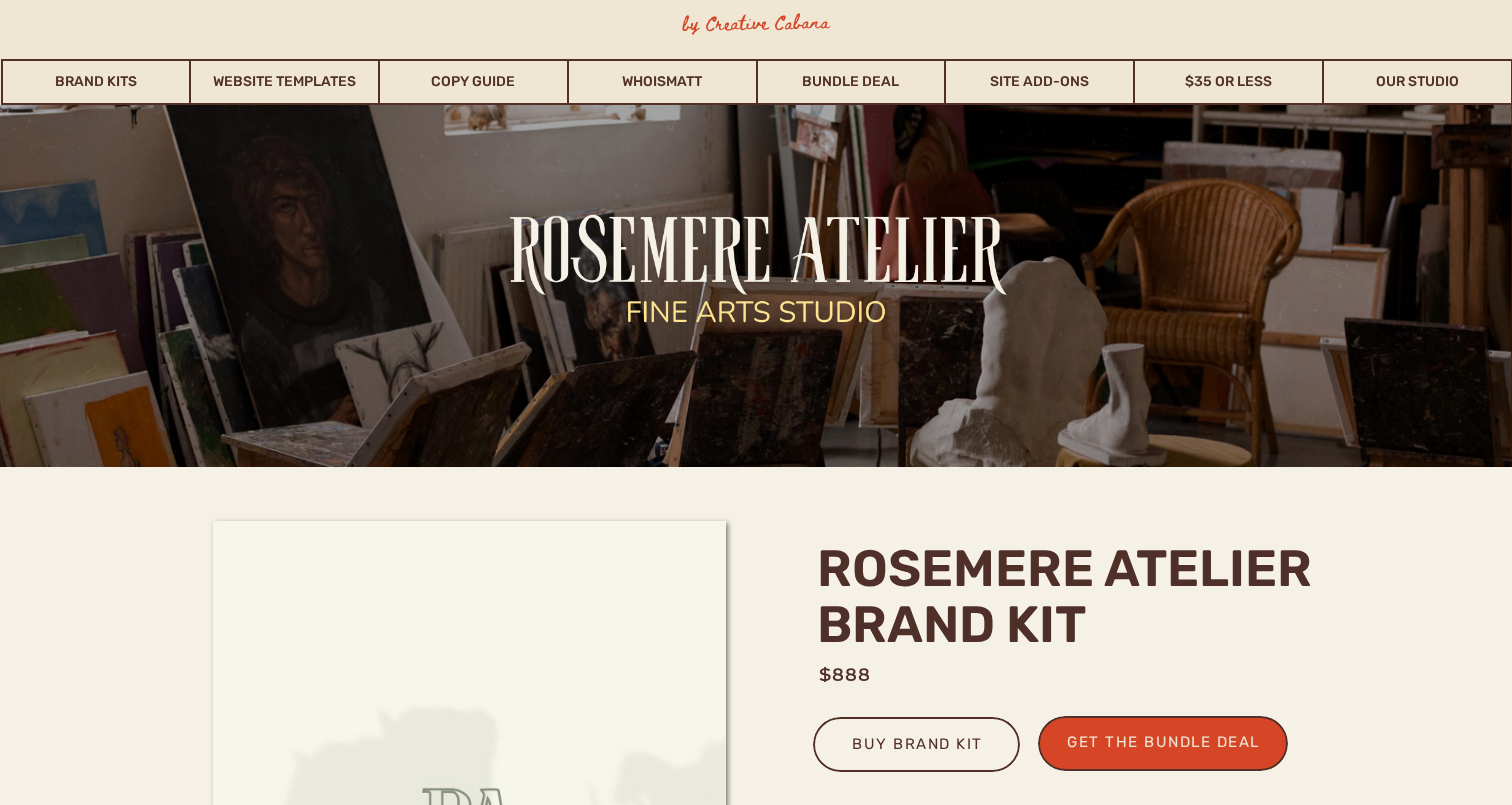 scroll, scrollTop: 97, scrollLeft: 0, axis: vertical 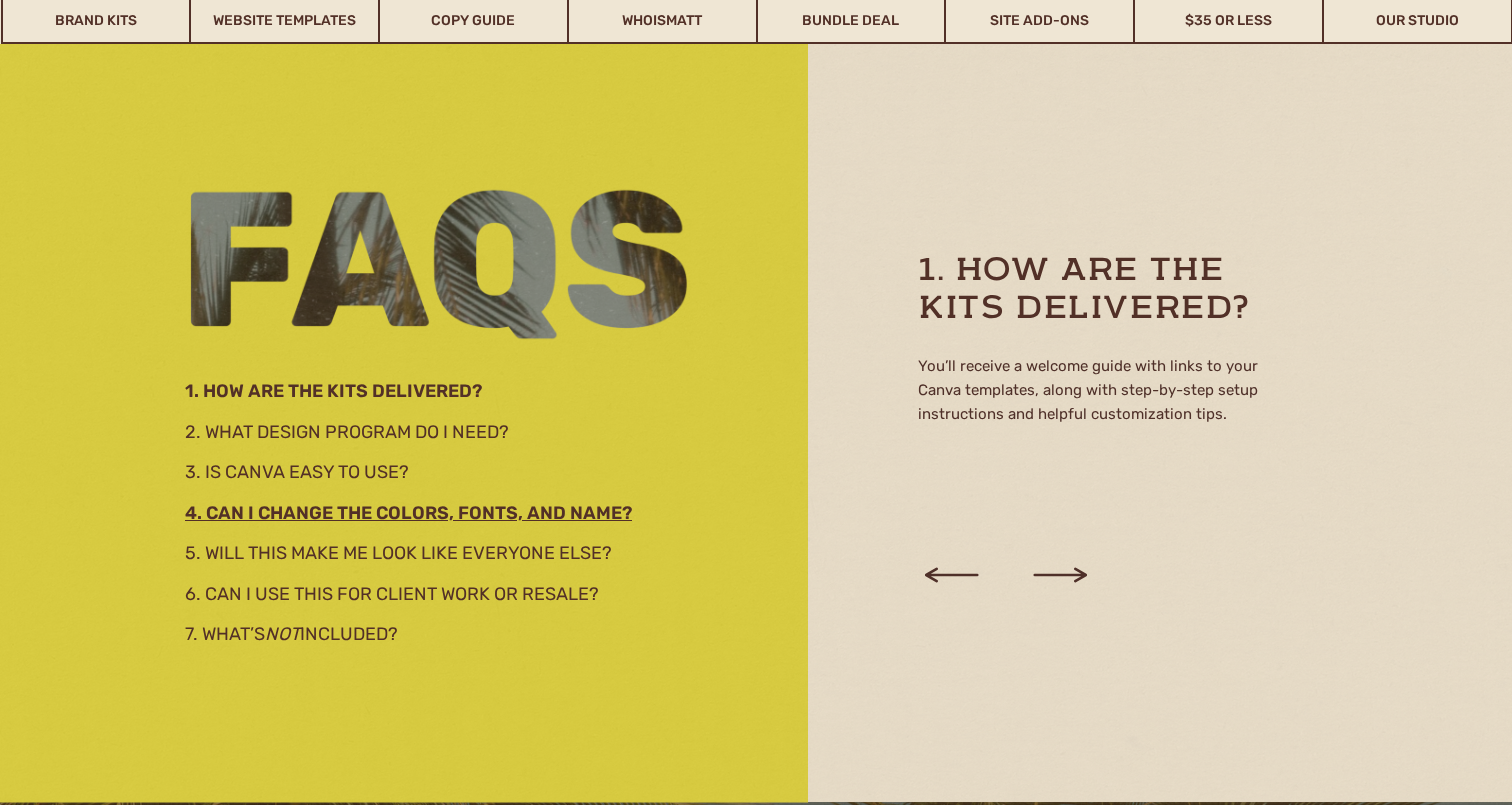 click on "4. Can I change the colors, fonts, and name?" at bounding box center (421, 510) 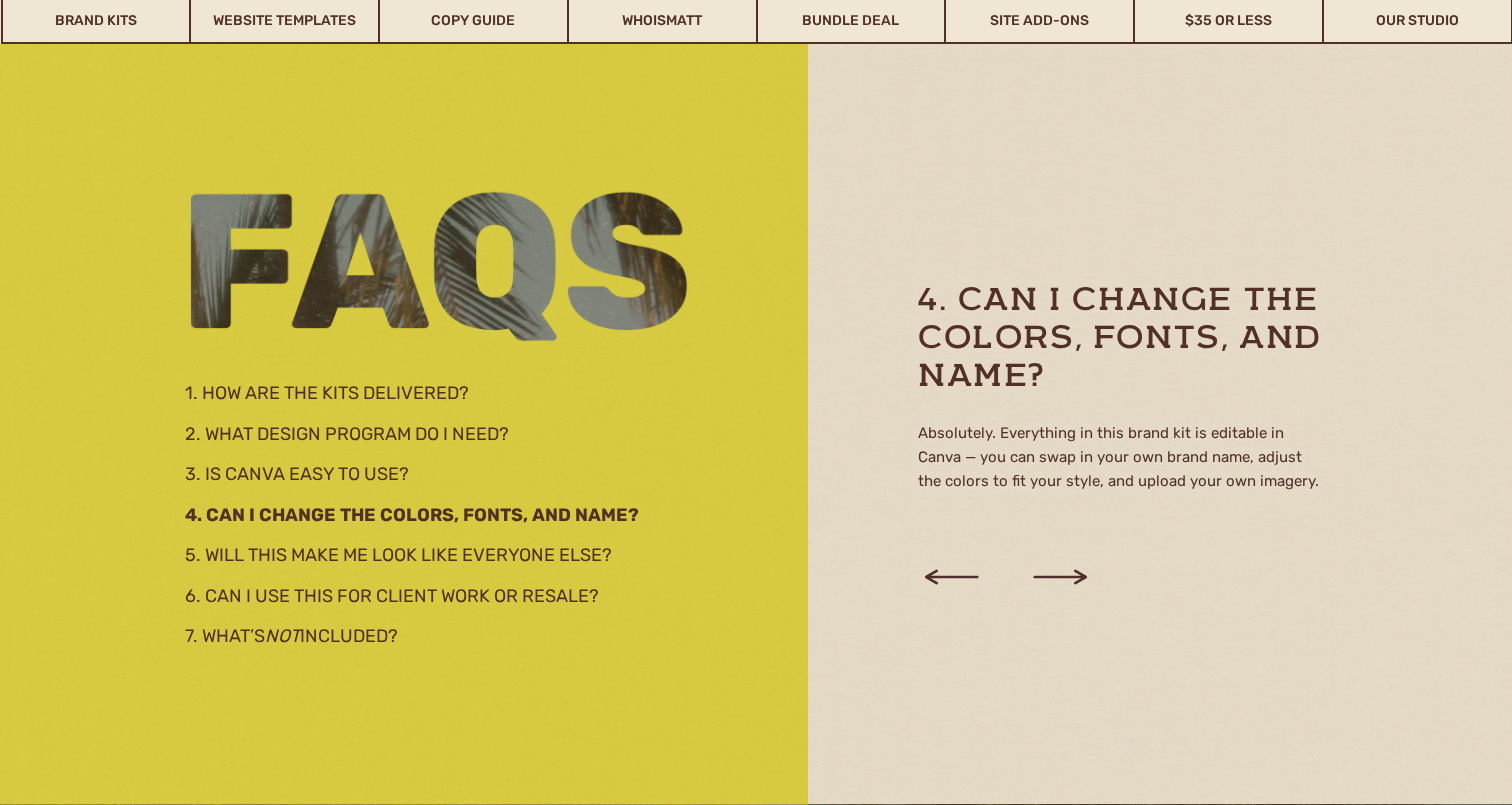 scroll, scrollTop: 3428, scrollLeft: 0, axis: vertical 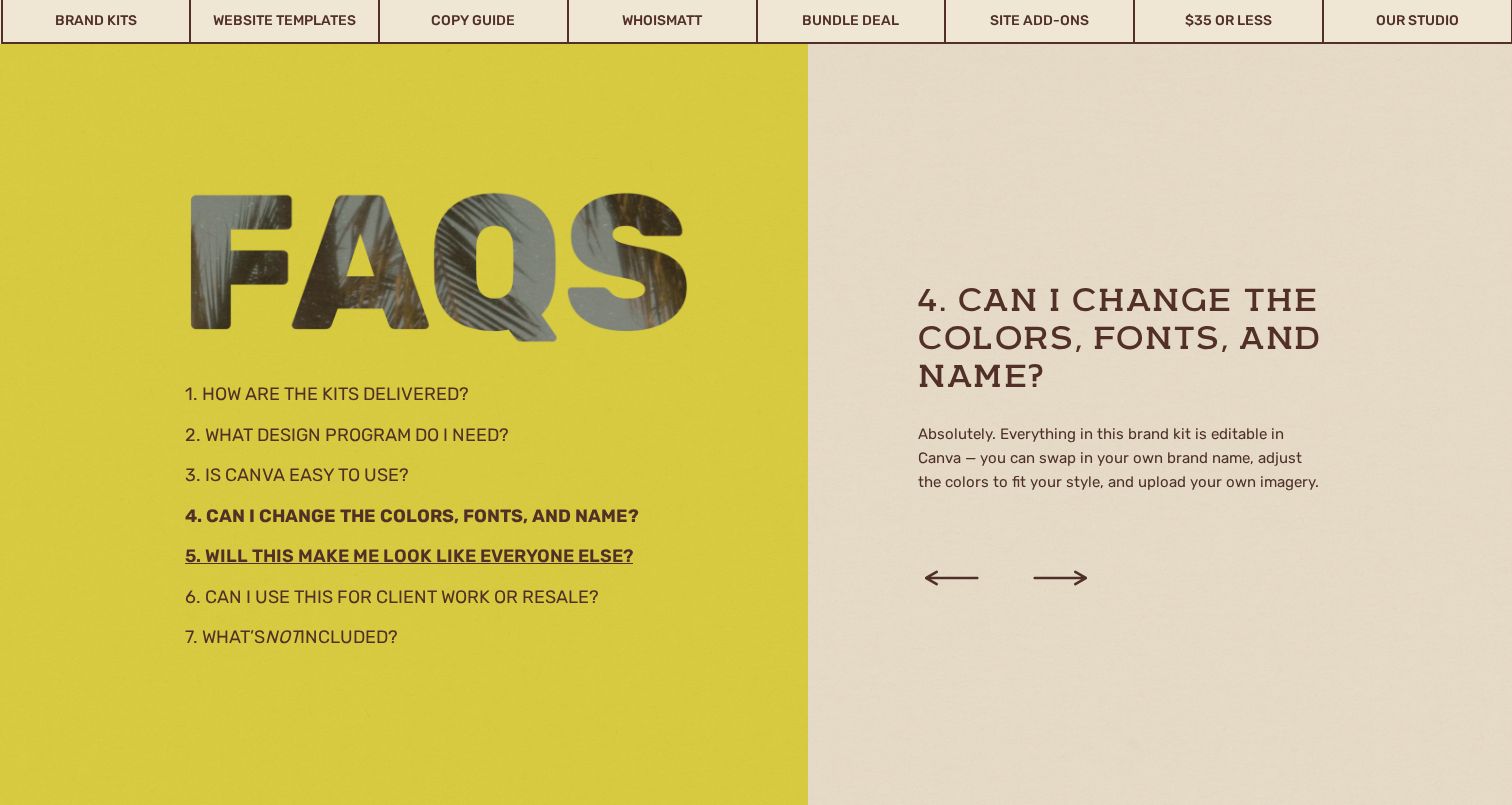 click on "5. Will this make me look like everyone else?" at bounding box center (429, 553) 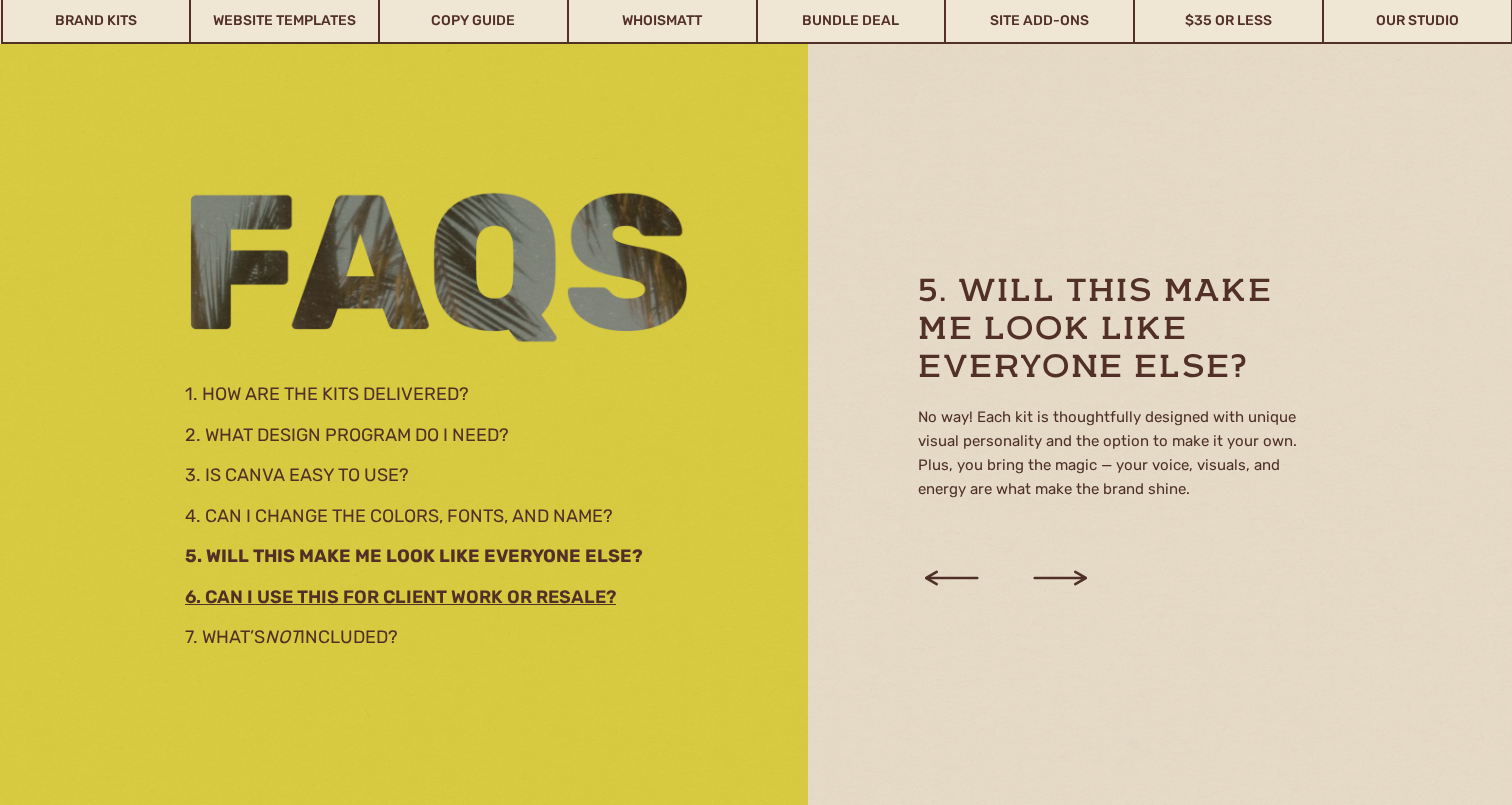 click on "6. Can I use this for client work or resale?" at bounding box center (429, 594) 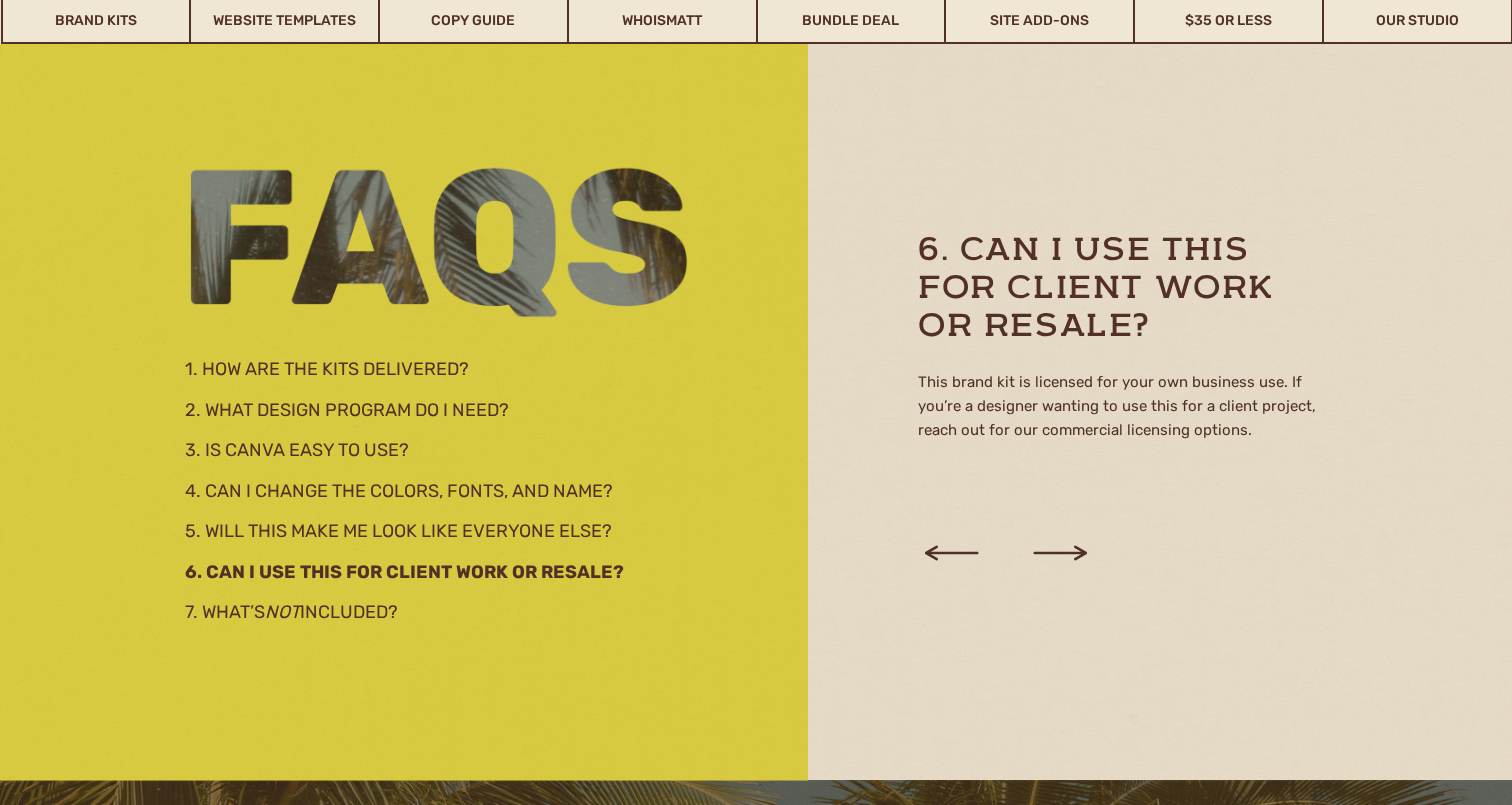 scroll, scrollTop: 3460, scrollLeft: 0, axis: vertical 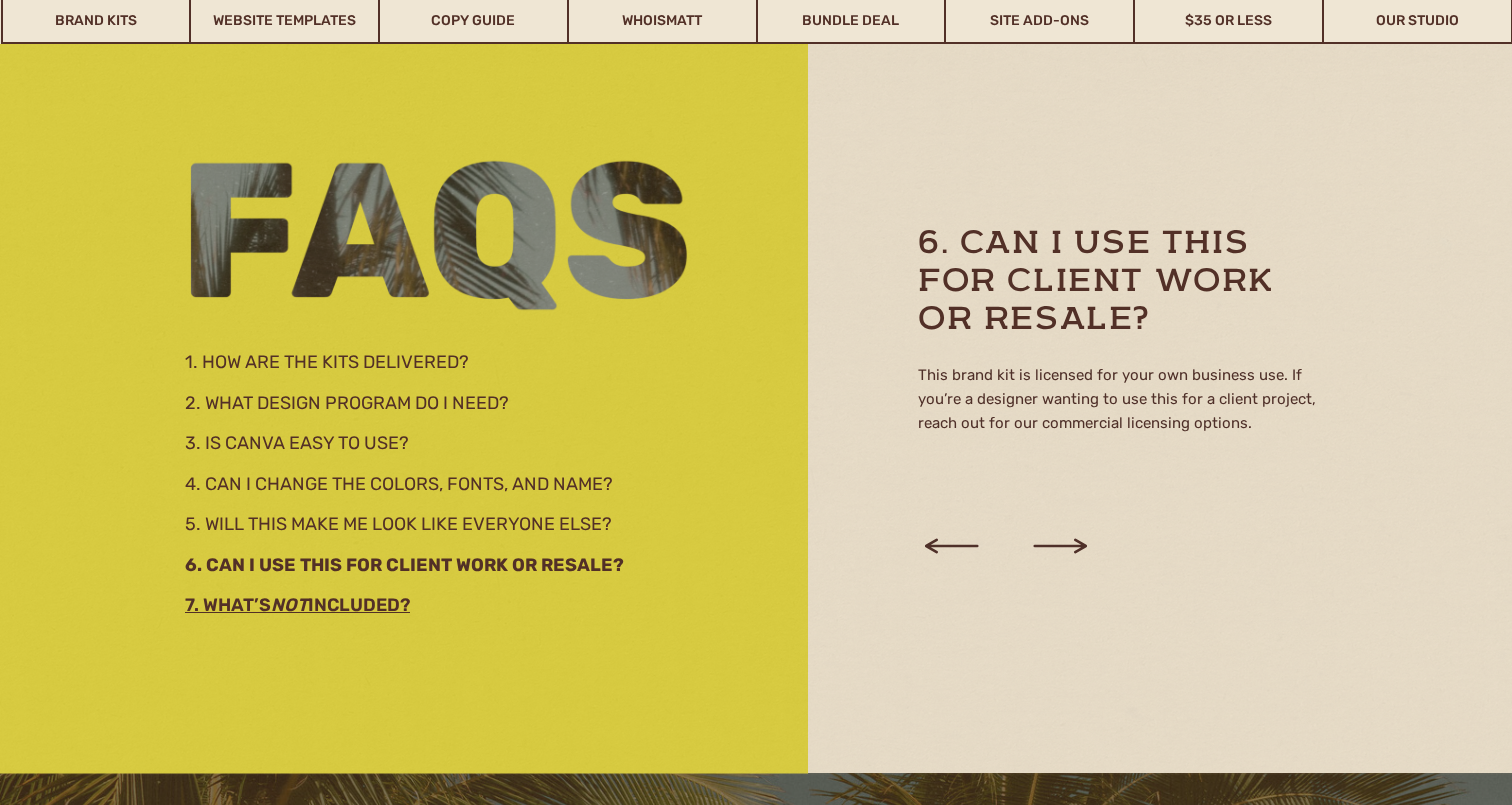click on "7. What’s  not  included?" at bounding box center (401, 602) 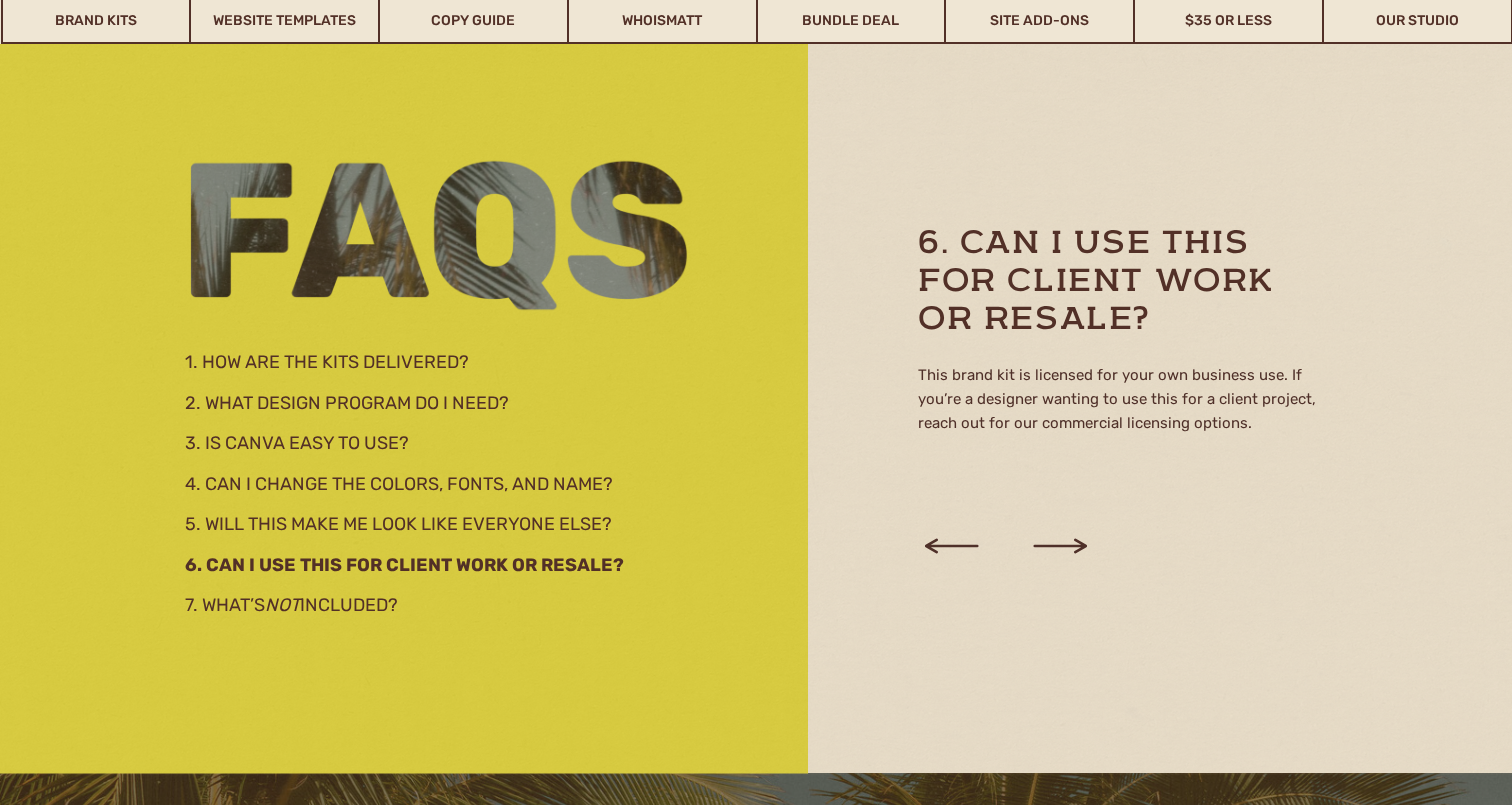 click 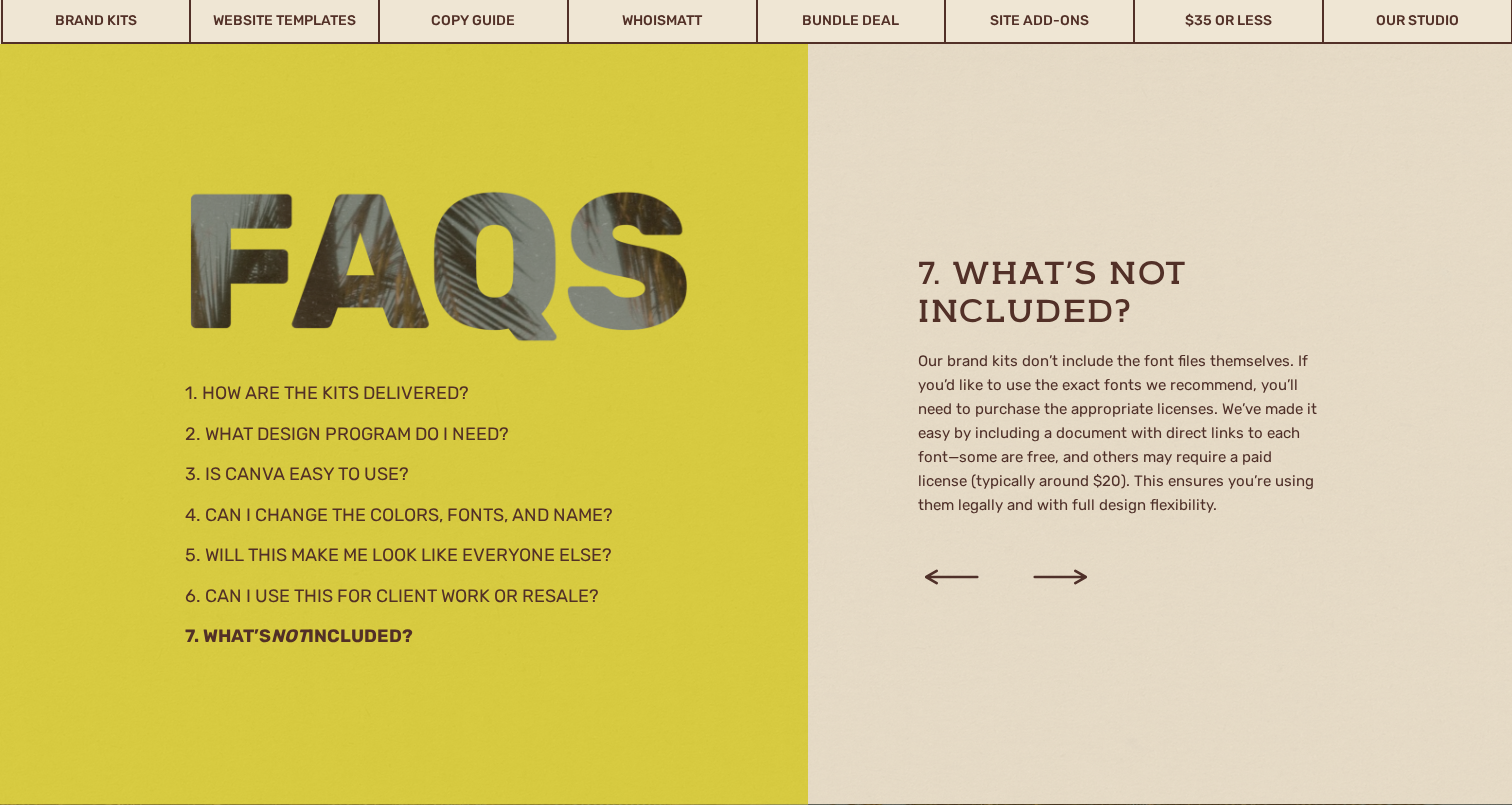 scroll, scrollTop: 3428, scrollLeft: 0, axis: vertical 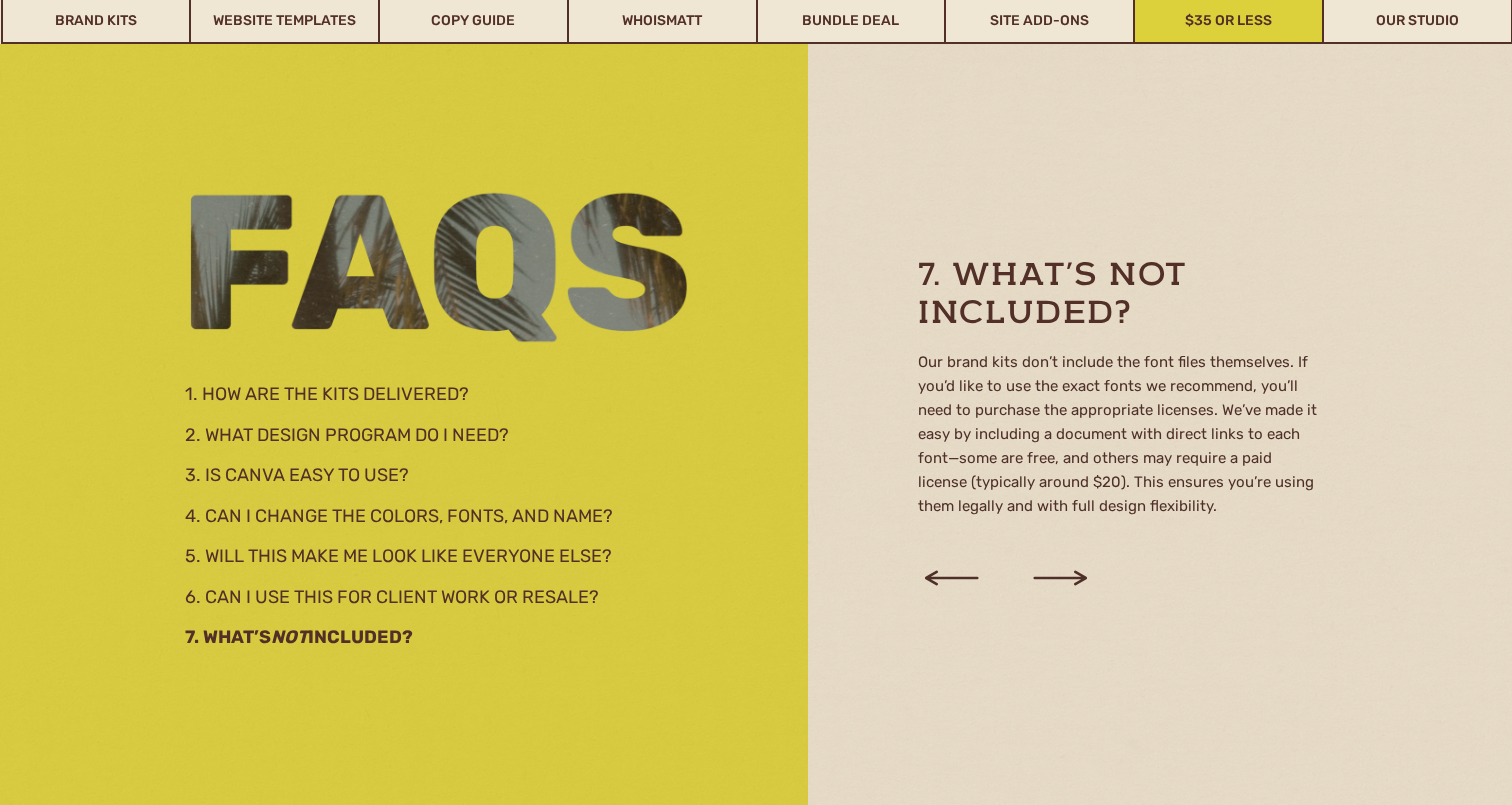 click on "$35 or Less" at bounding box center (1228, 21) 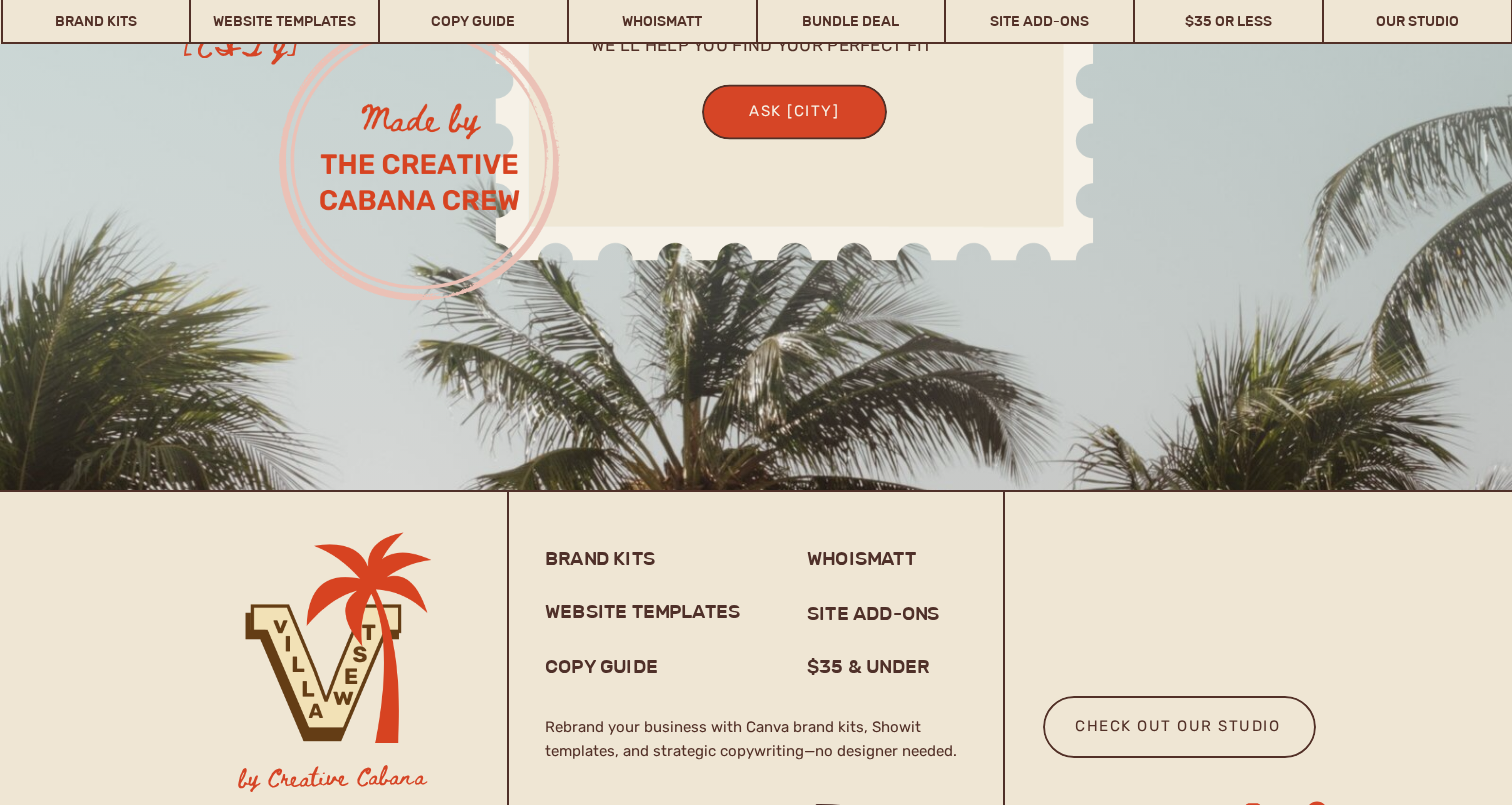 scroll, scrollTop: 15842, scrollLeft: 0, axis: vertical 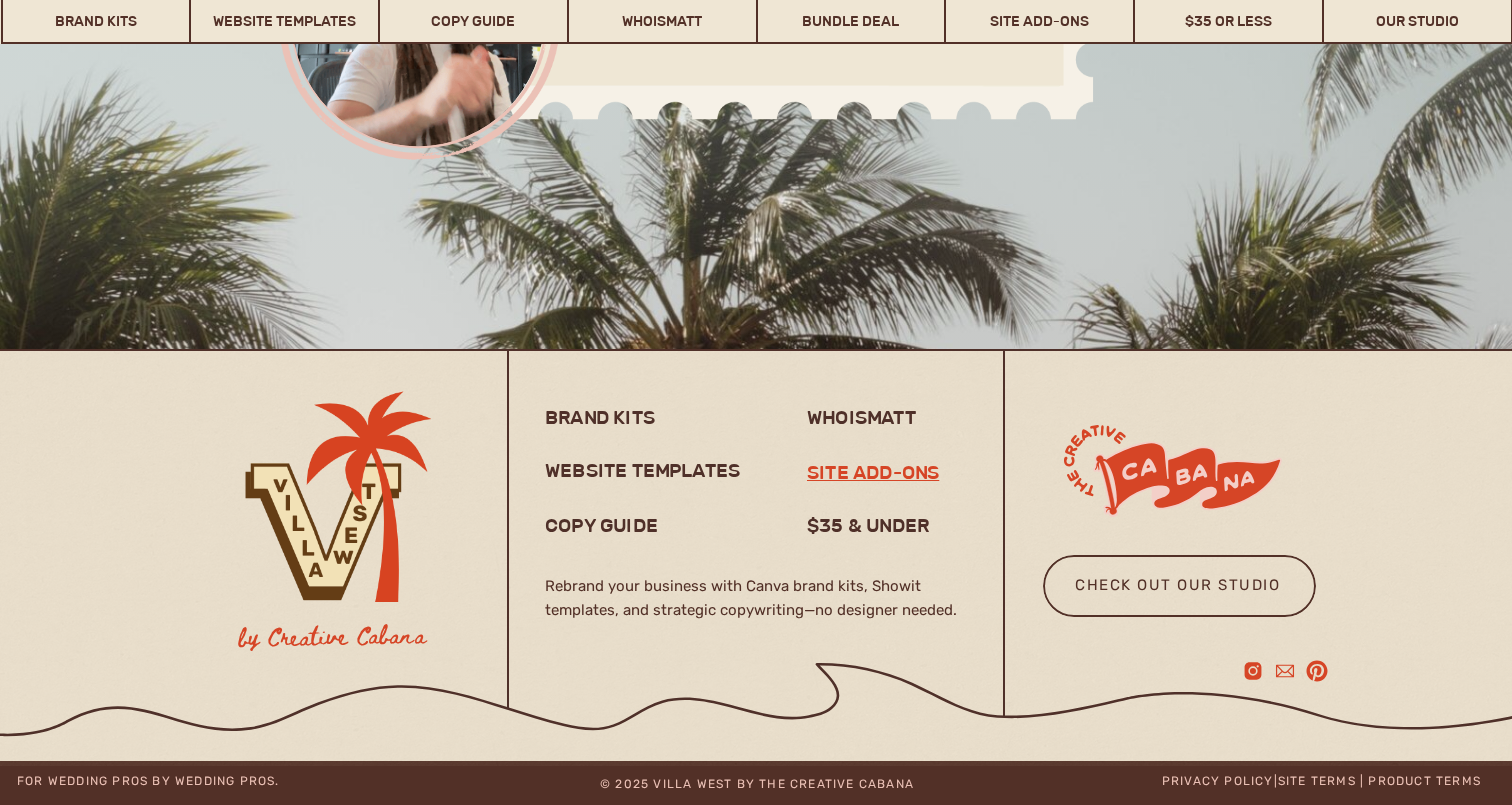 click on "site add-ons" at bounding box center [902, 472] 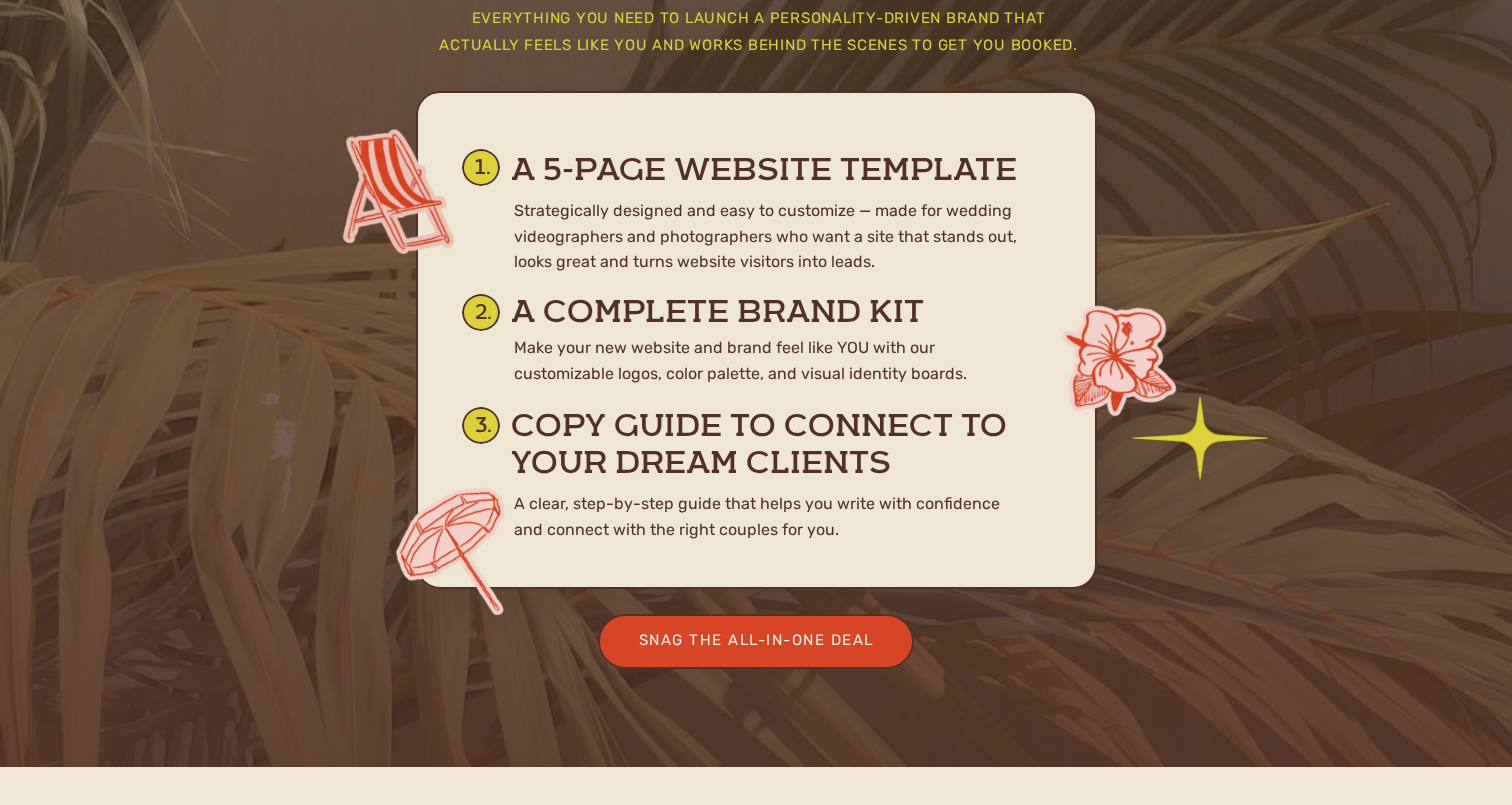 scroll, scrollTop: 10709, scrollLeft: 0, axis: vertical 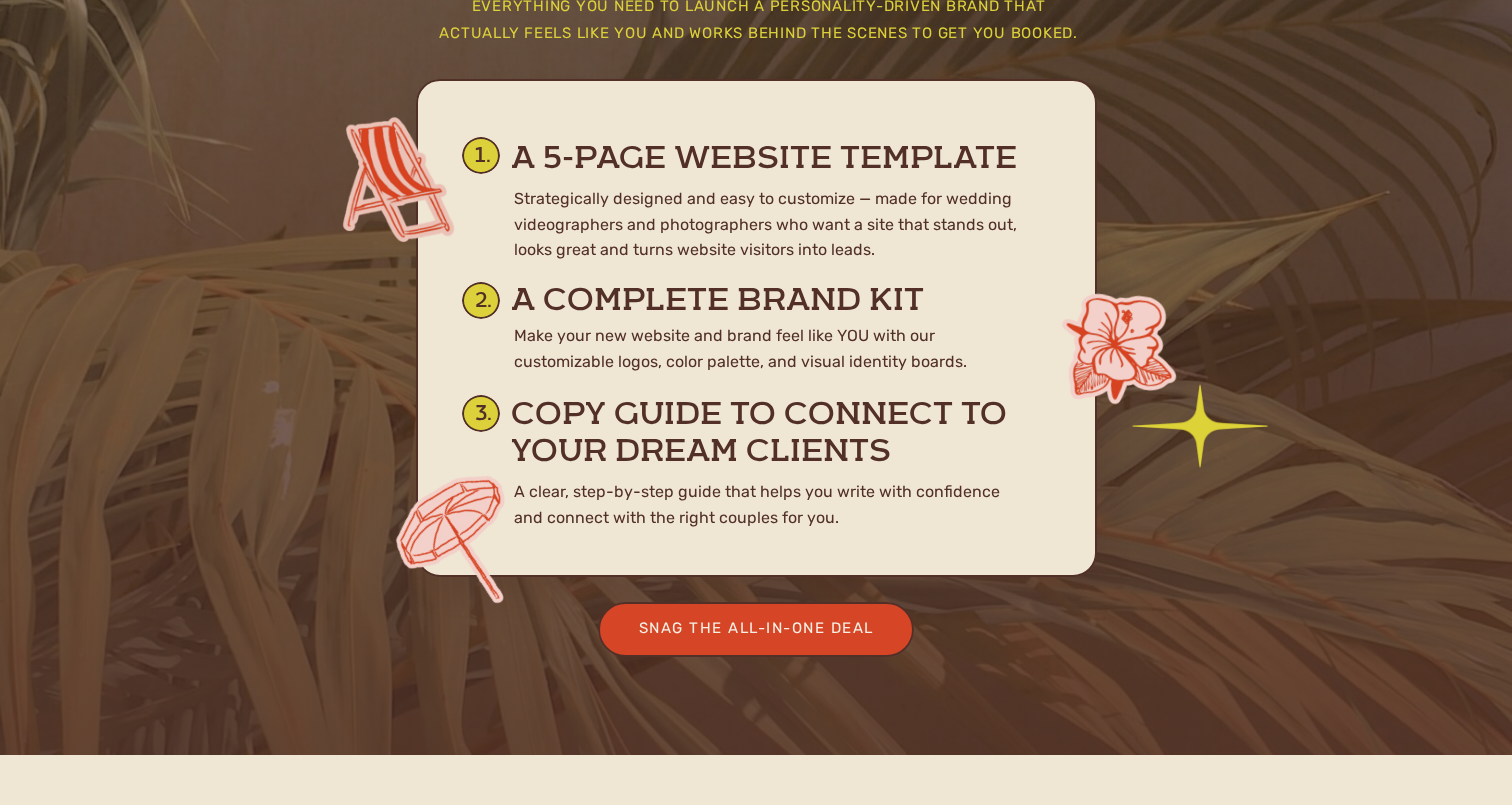 click at bounding box center (756, 629) 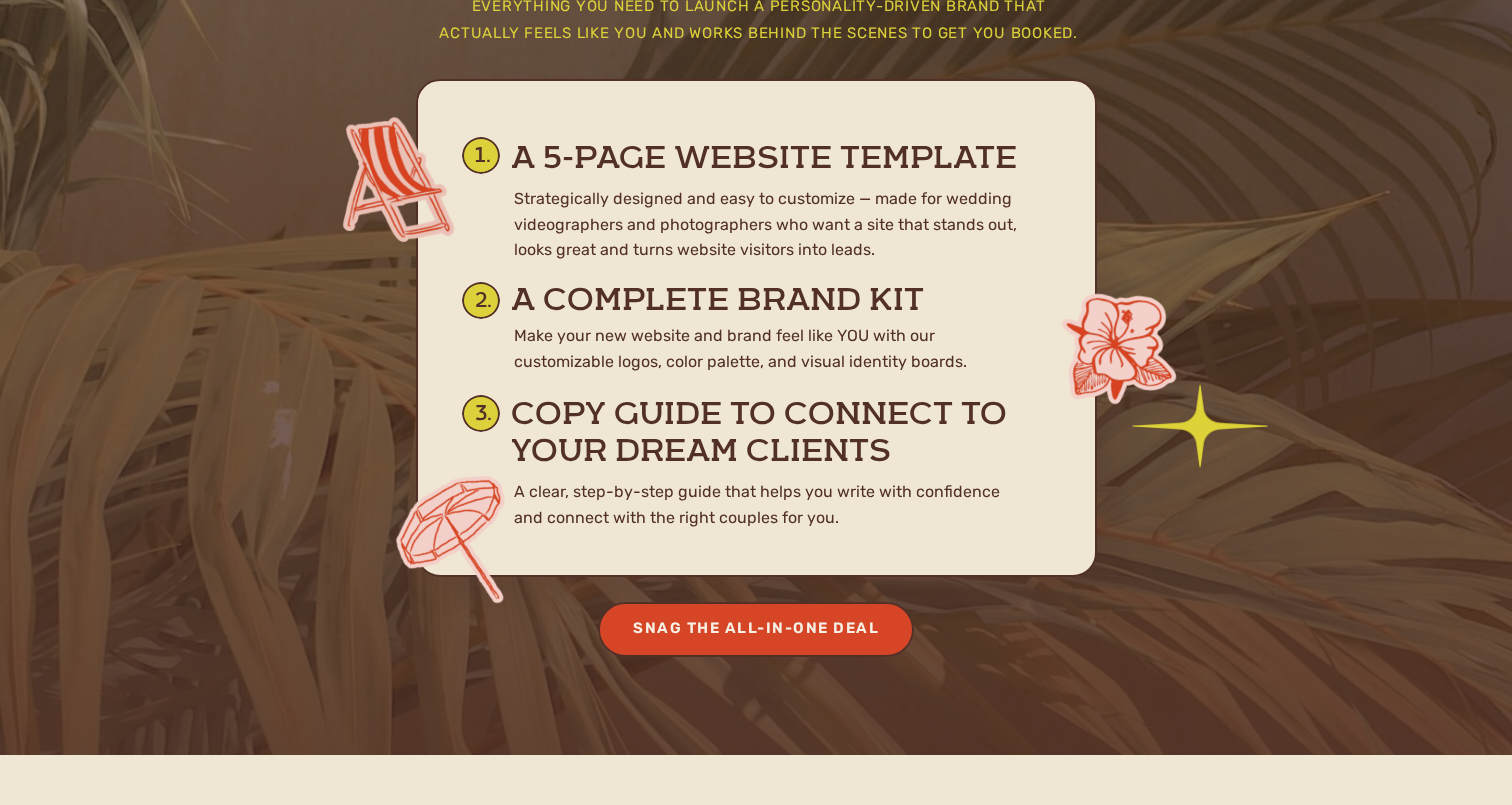 click on "Snag the All-In-One Deal" at bounding box center [756, 628] 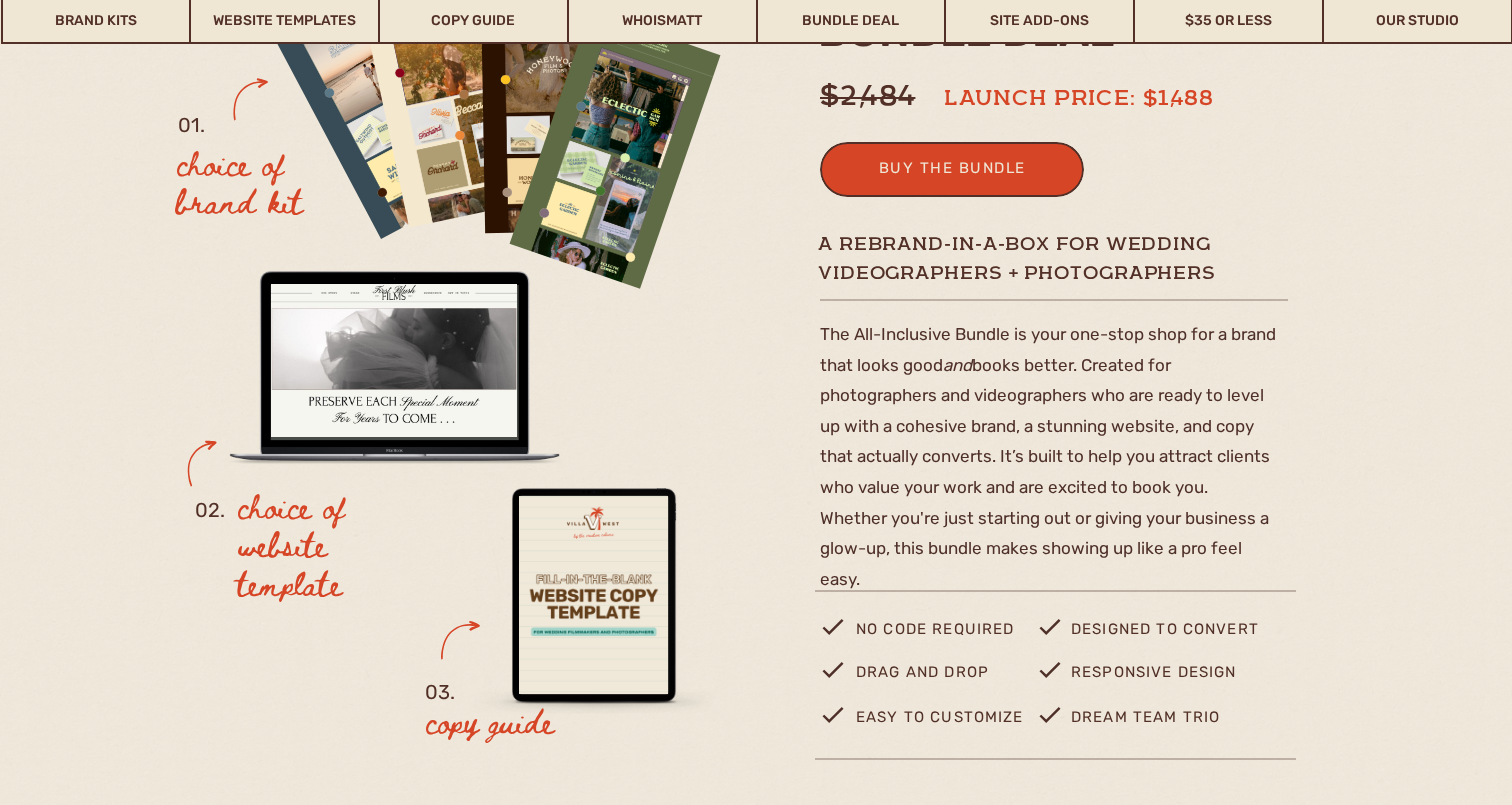 scroll, scrollTop: 292, scrollLeft: 0, axis: vertical 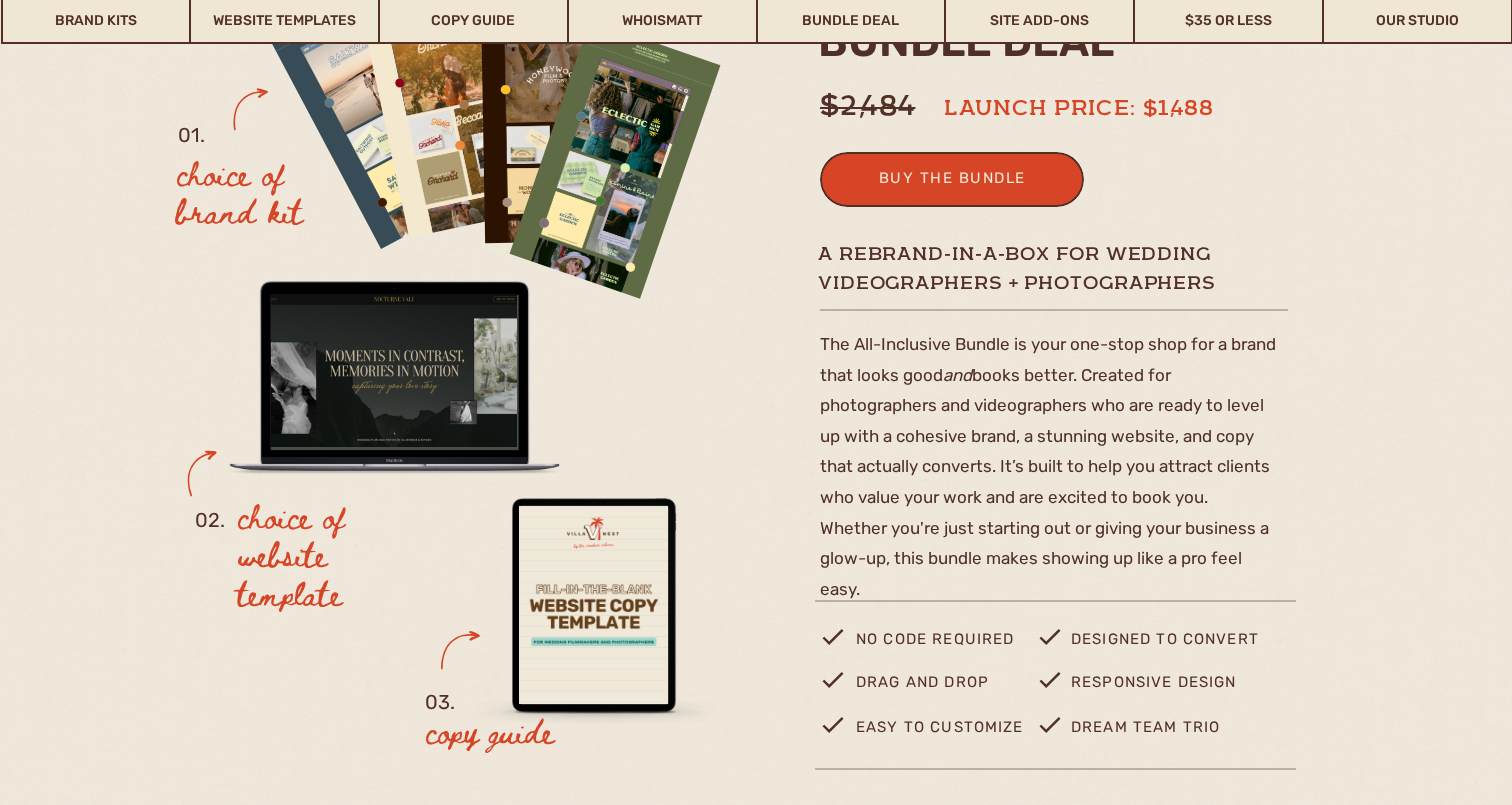 click at bounding box center (394, 370) 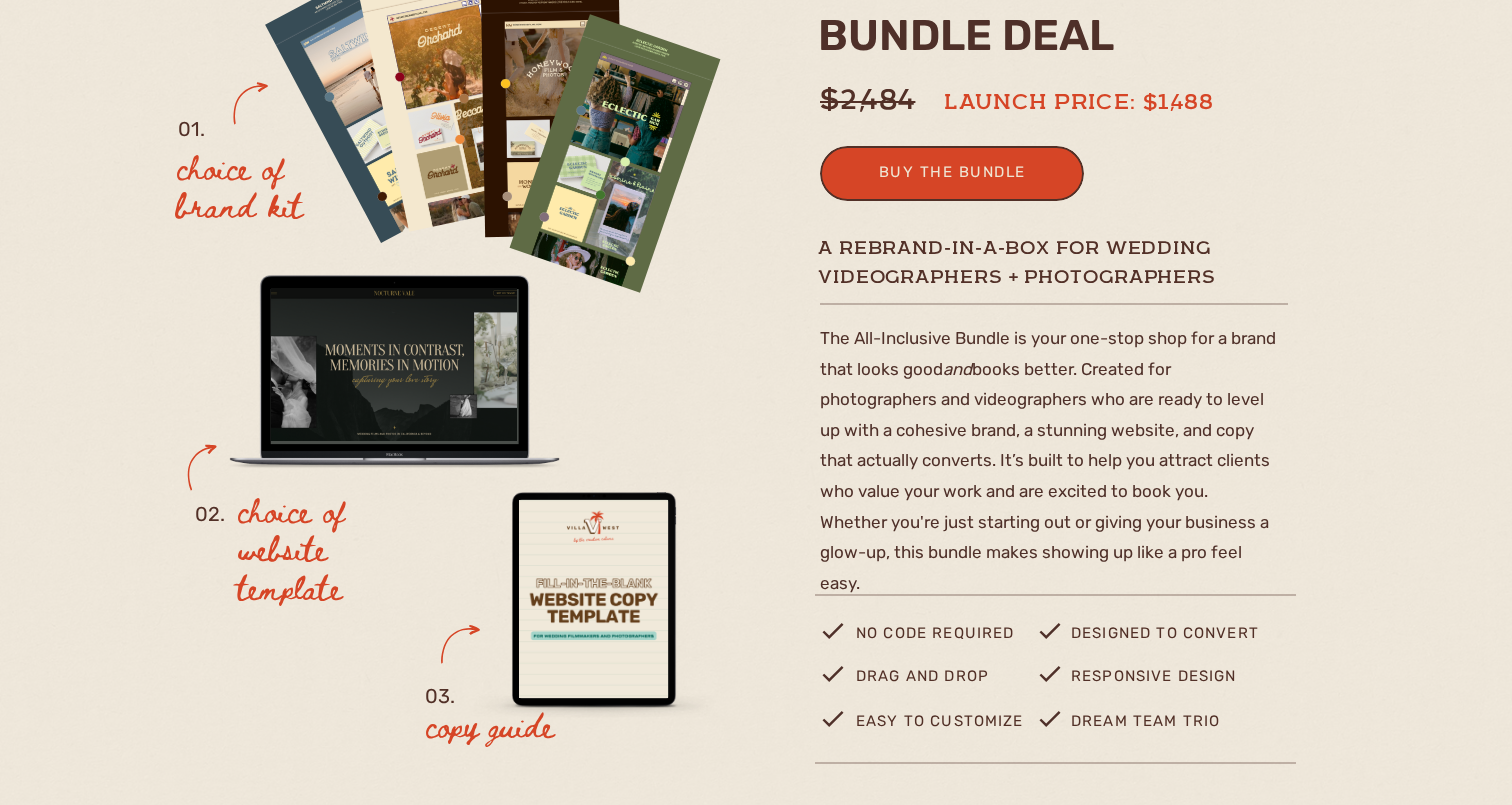 scroll, scrollTop: 0, scrollLeft: 0, axis: both 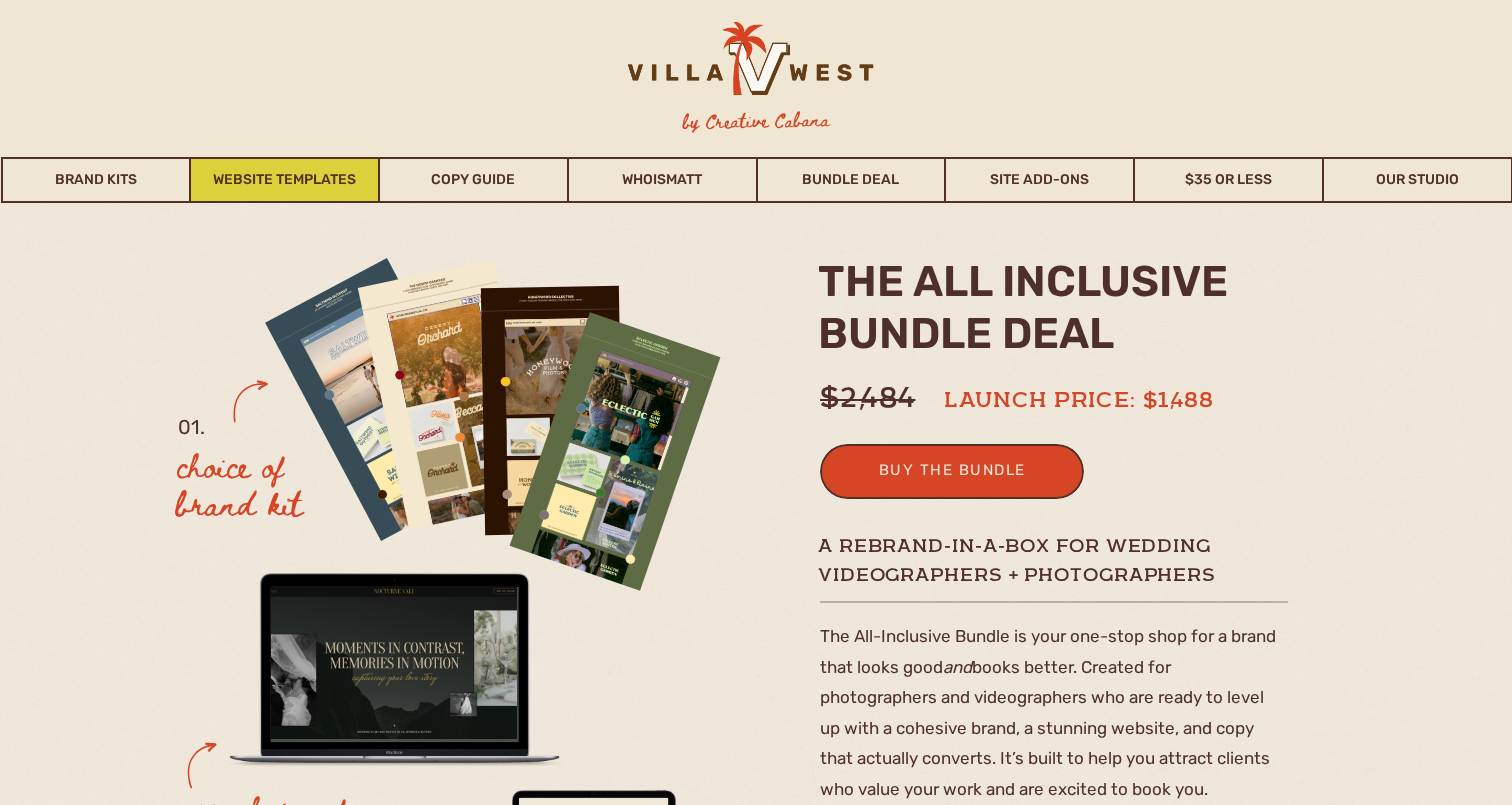 click on "Website Templates" at bounding box center [284, 180] 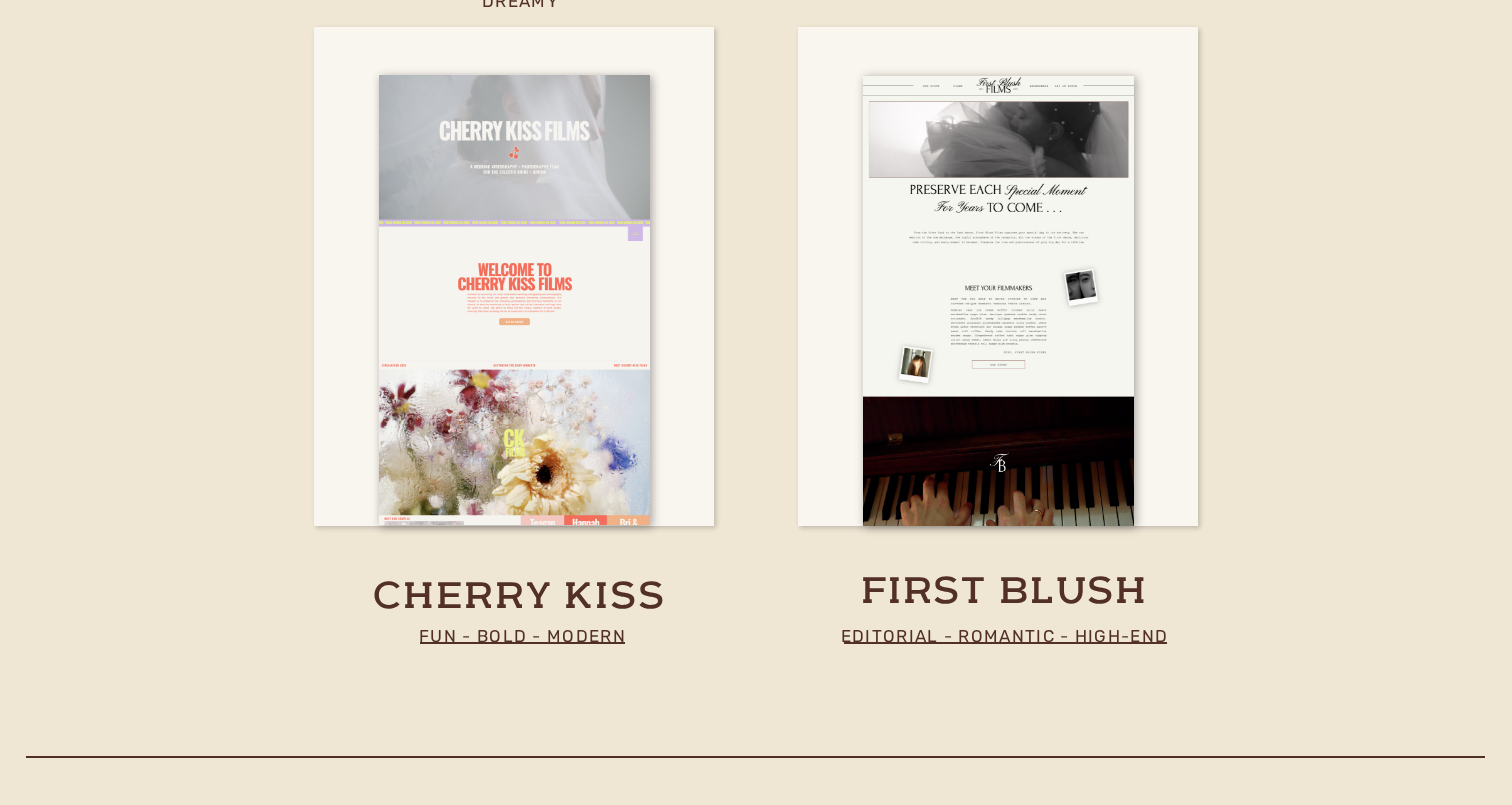 scroll, scrollTop: 8601, scrollLeft: 0, axis: vertical 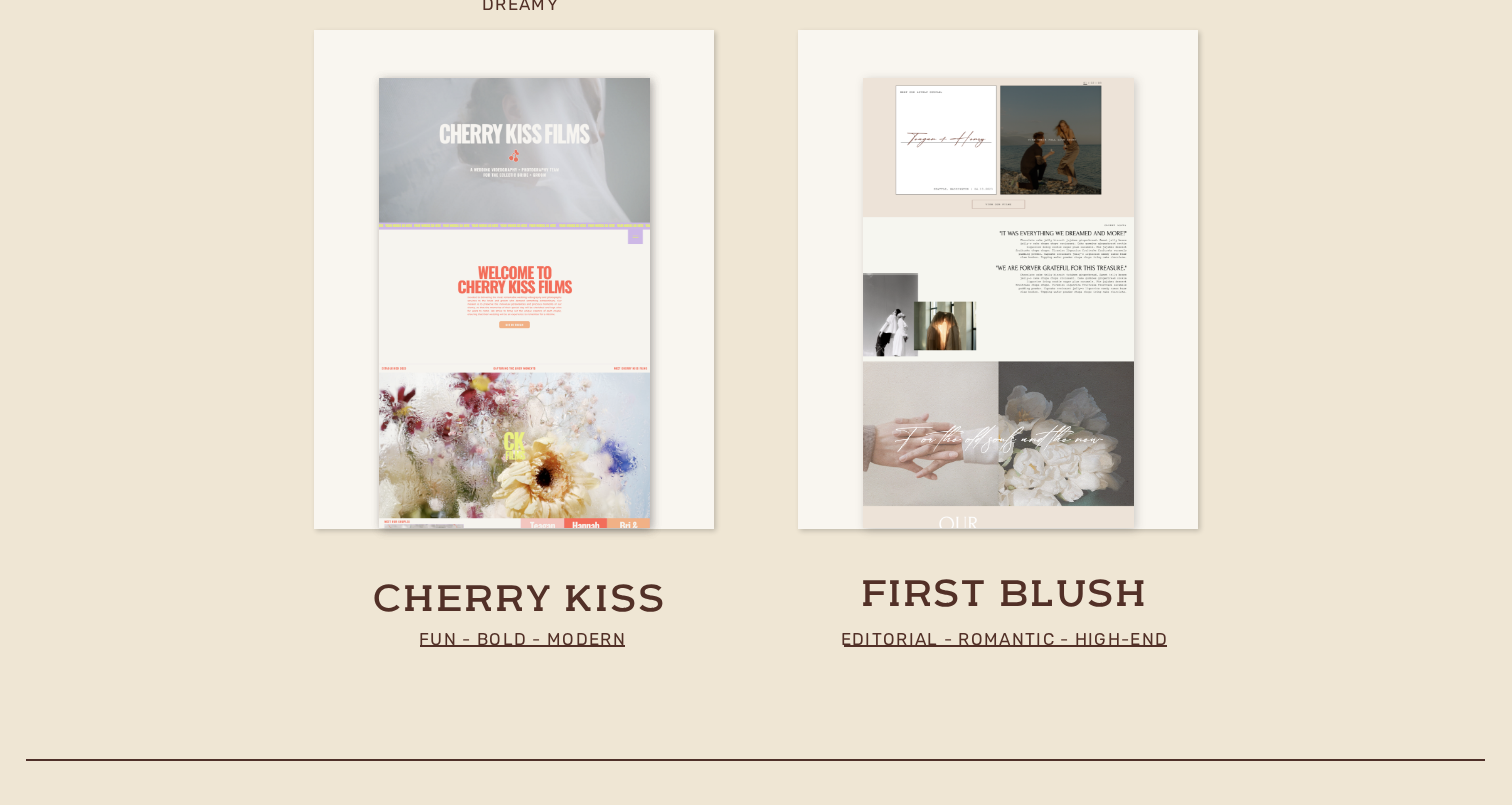 click at bounding box center (998, 304) 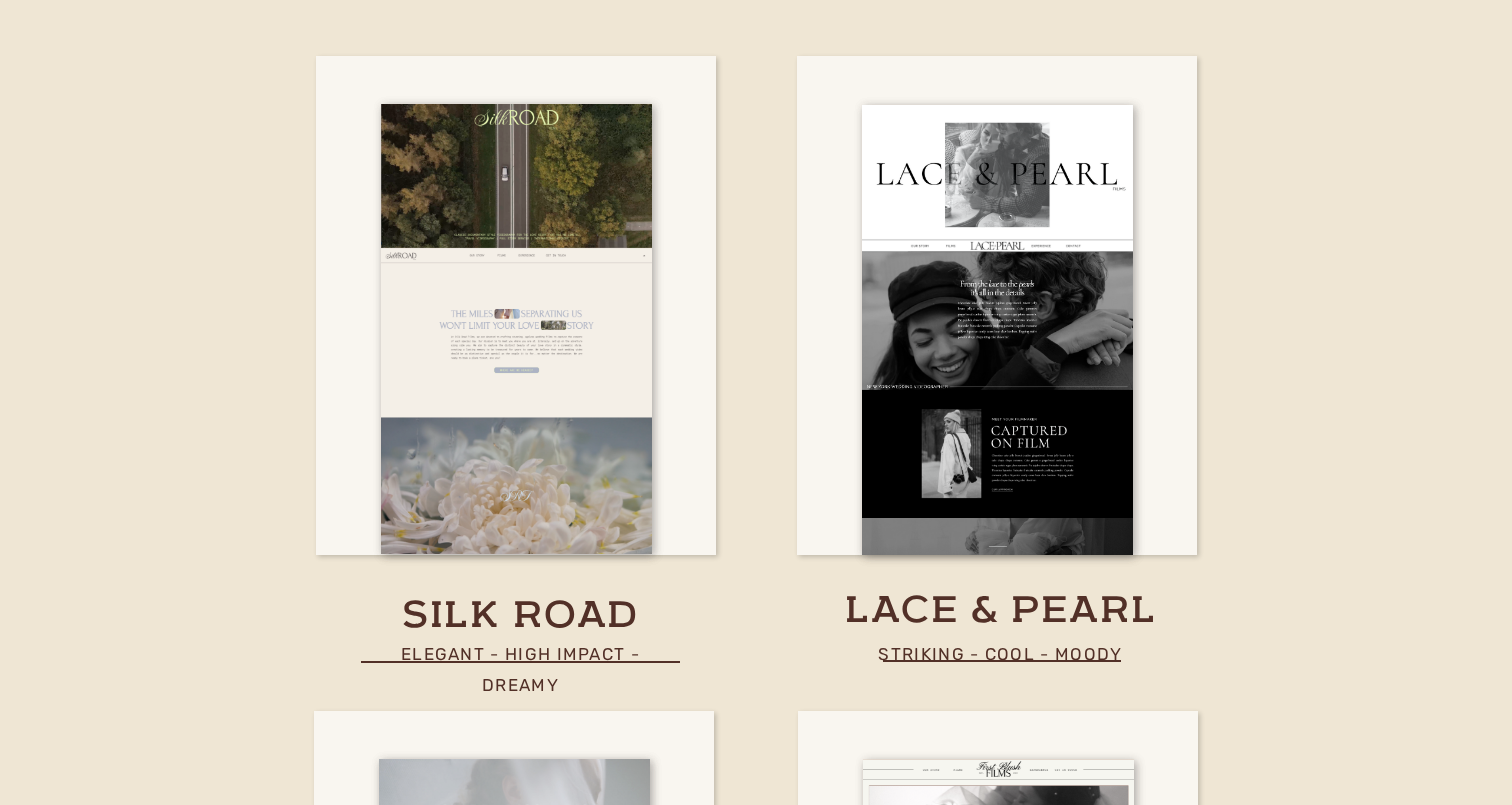 scroll, scrollTop: 7891, scrollLeft: 0, axis: vertical 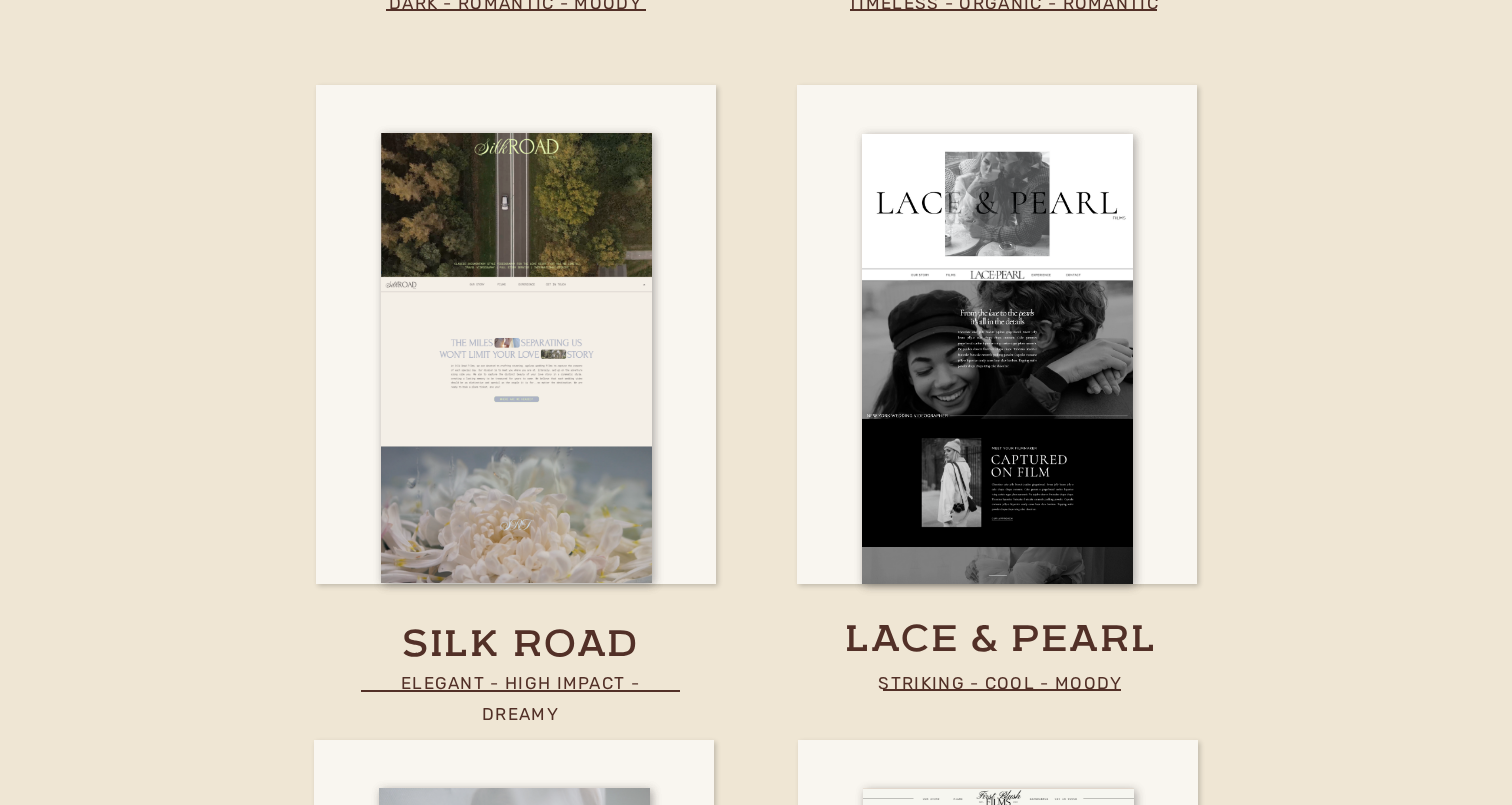 click on "elegant - high impact - dreamy" at bounding box center (520, 682) 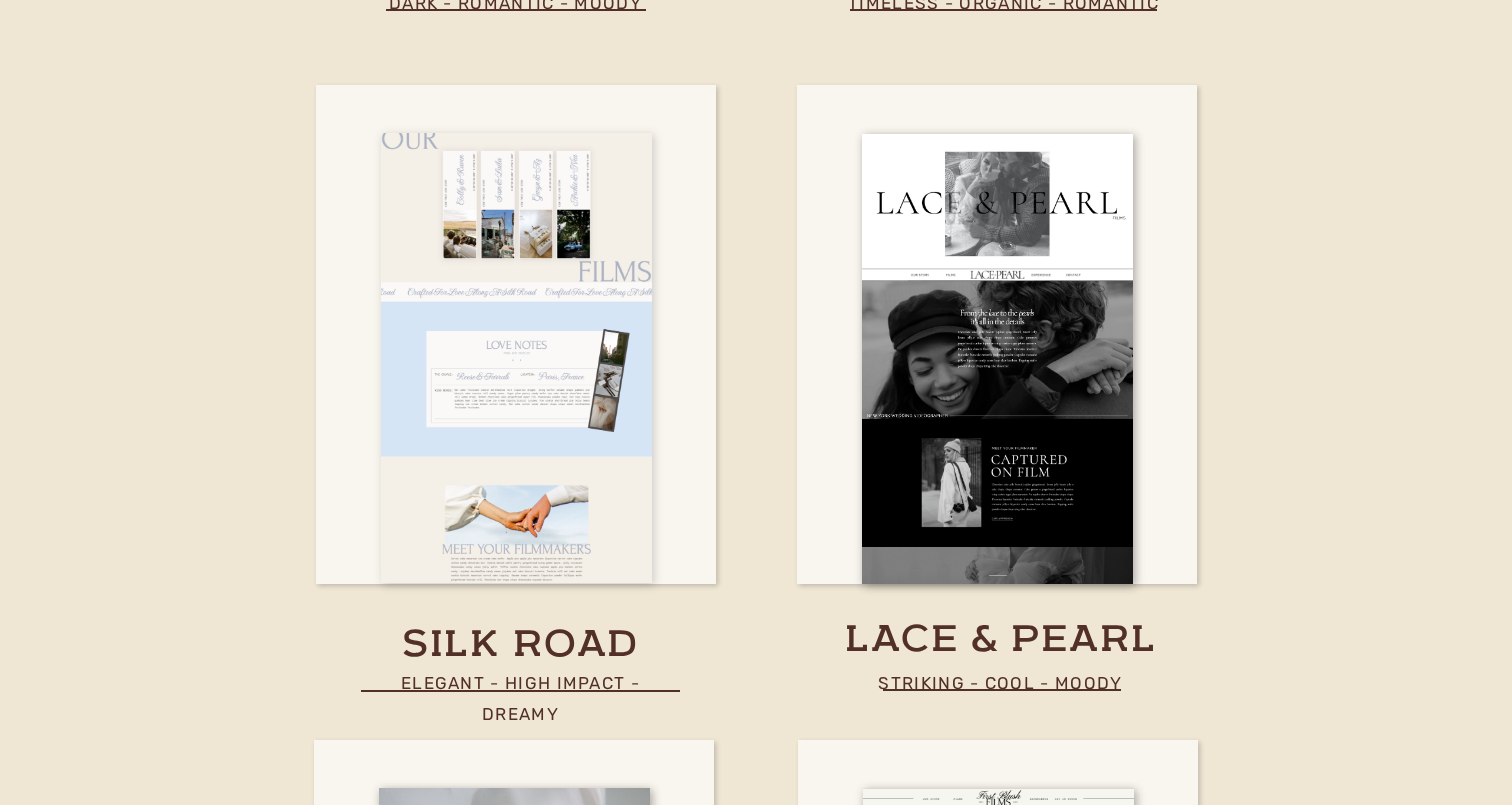 click at bounding box center [516, 358] 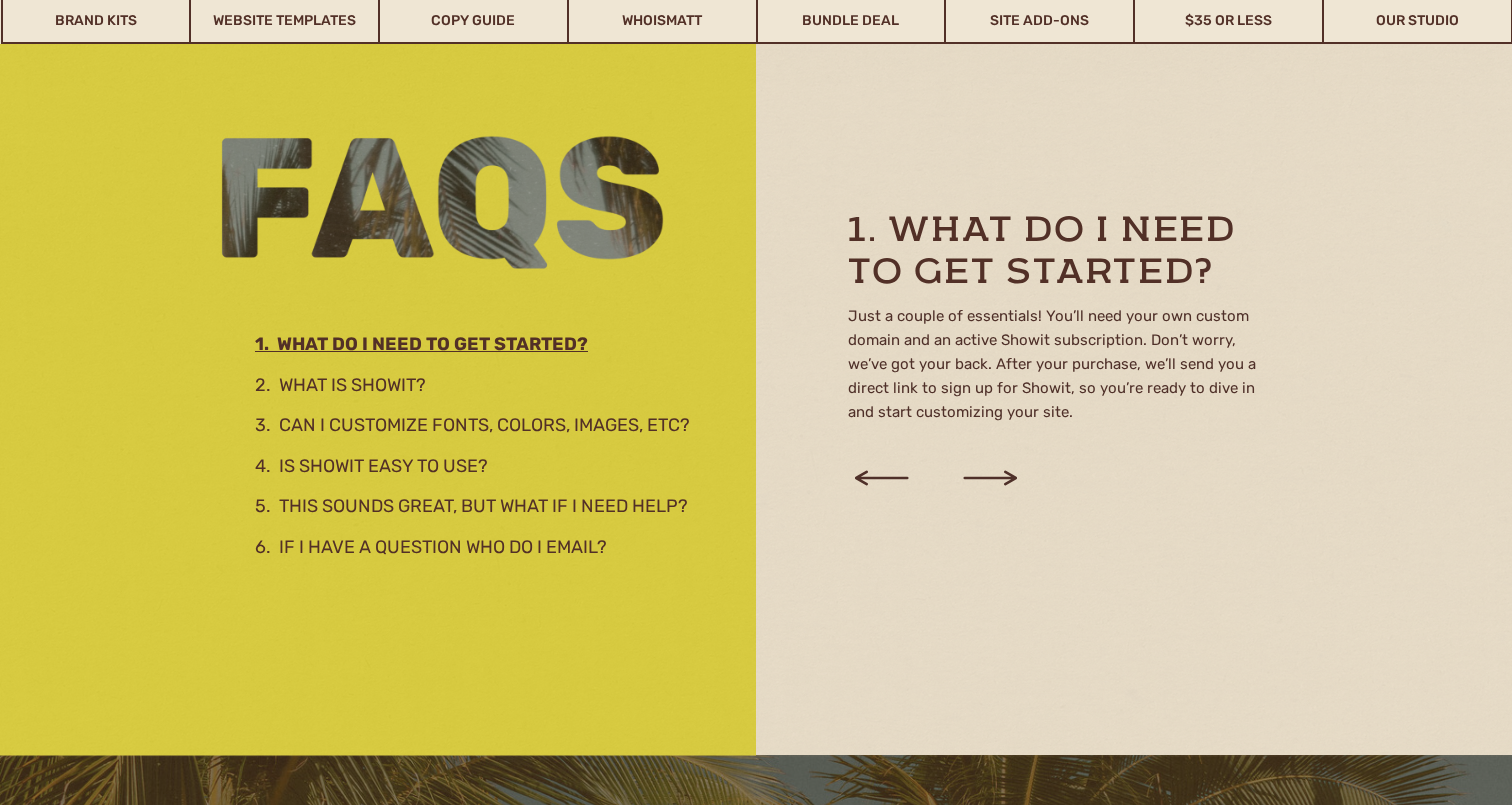 scroll, scrollTop: 2647, scrollLeft: 0, axis: vertical 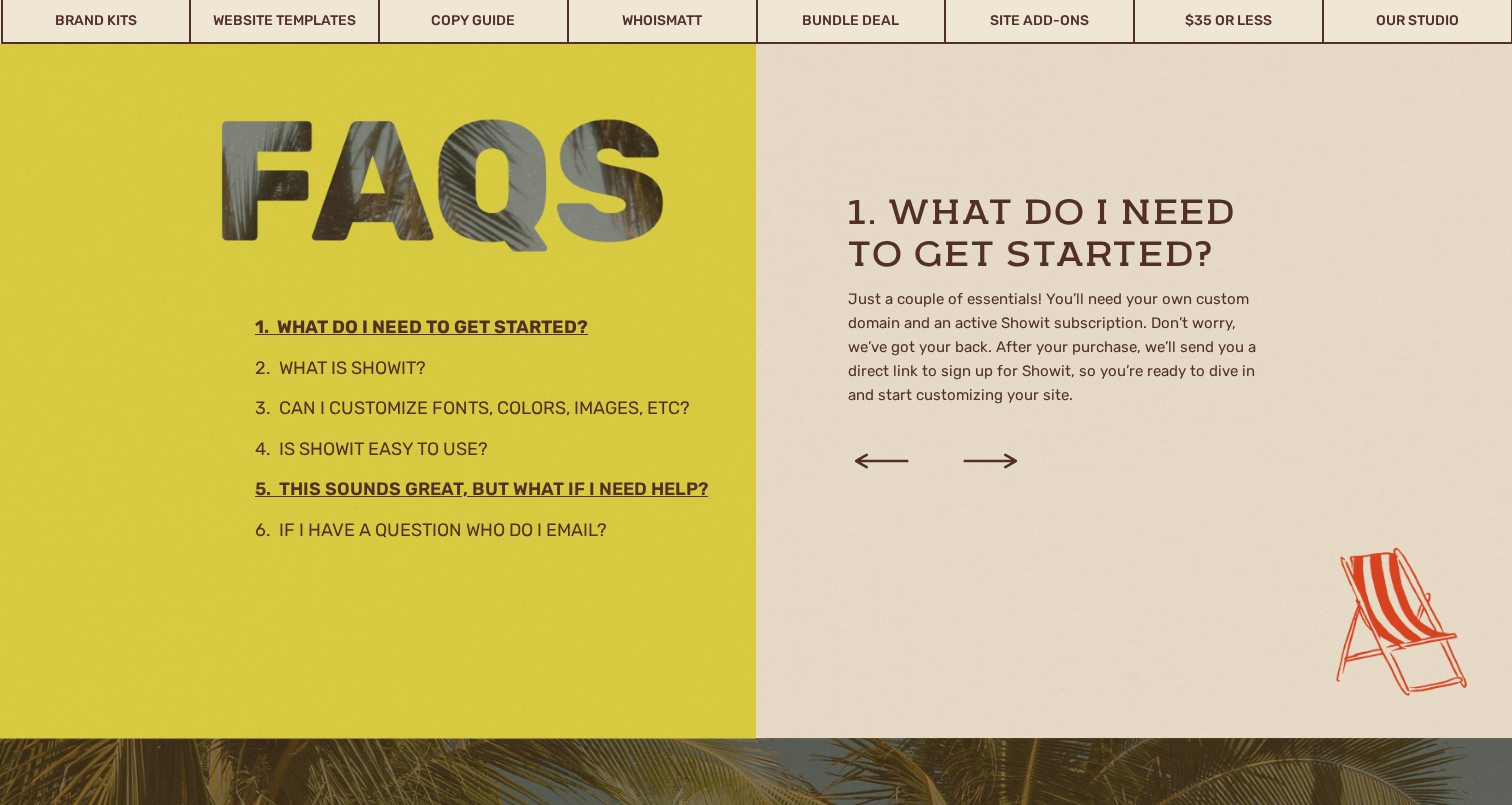 click on "5.  This sounds great, but what if I need help?" at bounding box center [499, 486] 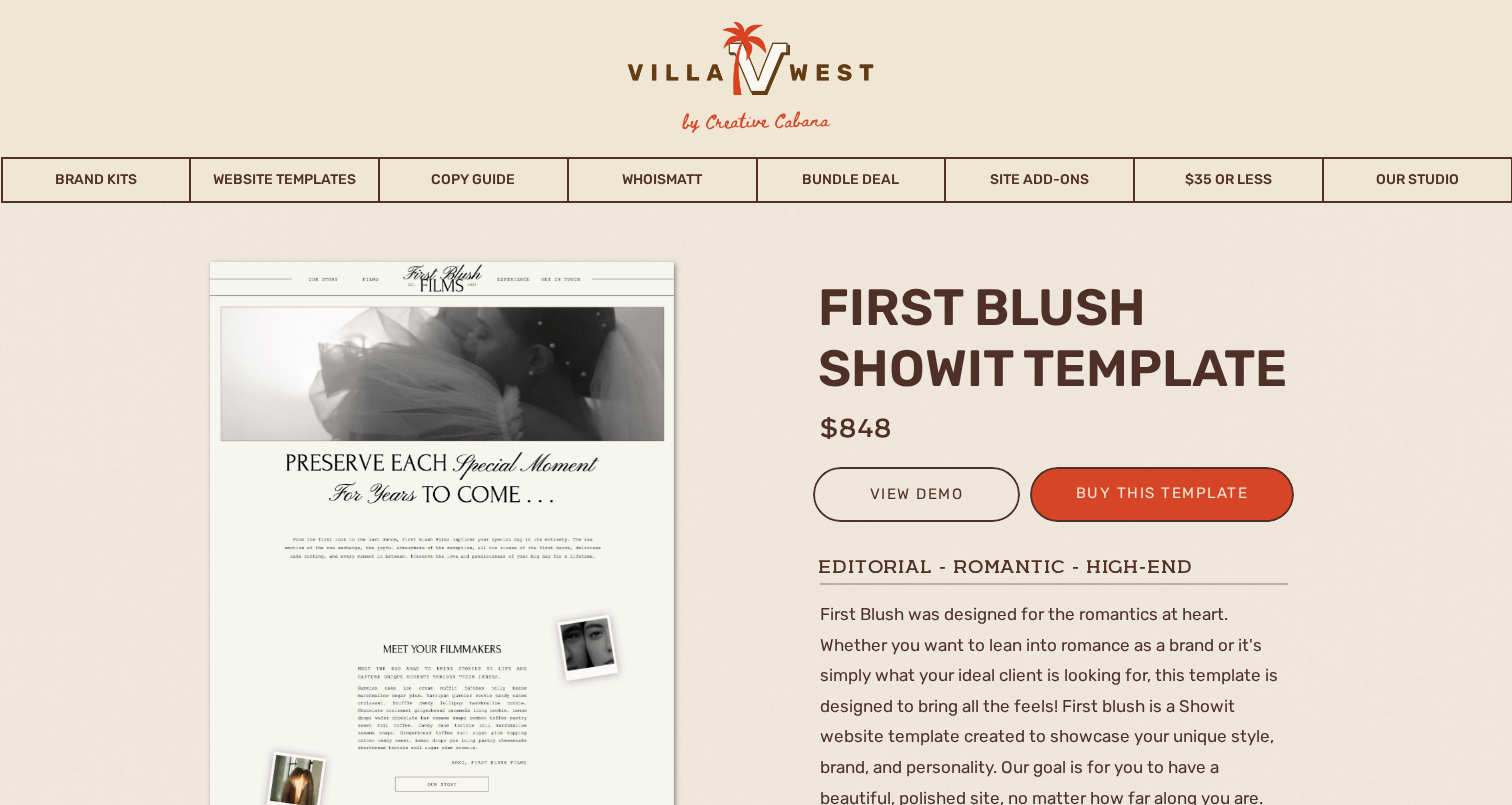 scroll, scrollTop: 8, scrollLeft: 0, axis: vertical 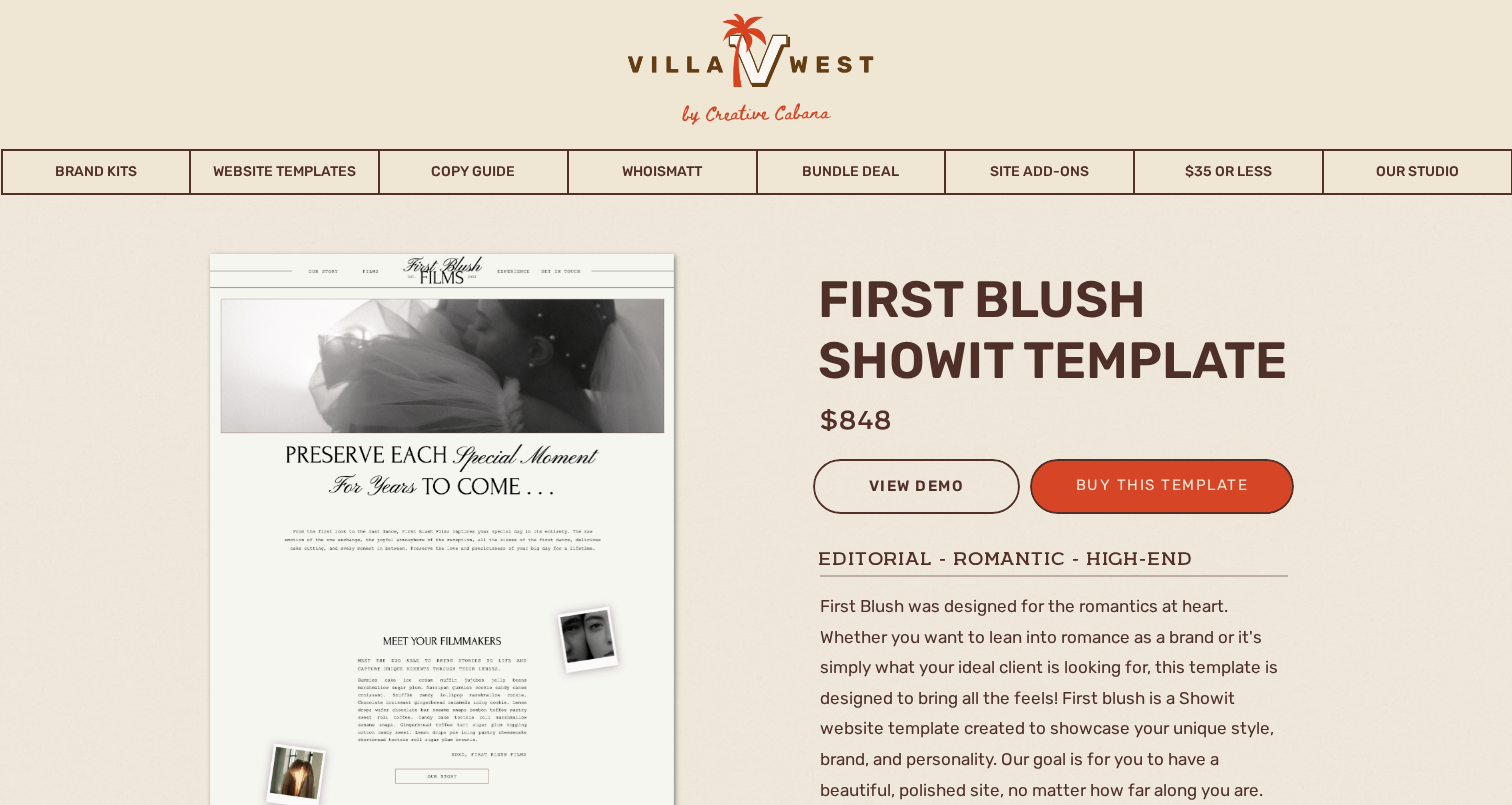 click on "view demo" at bounding box center [916, 489] 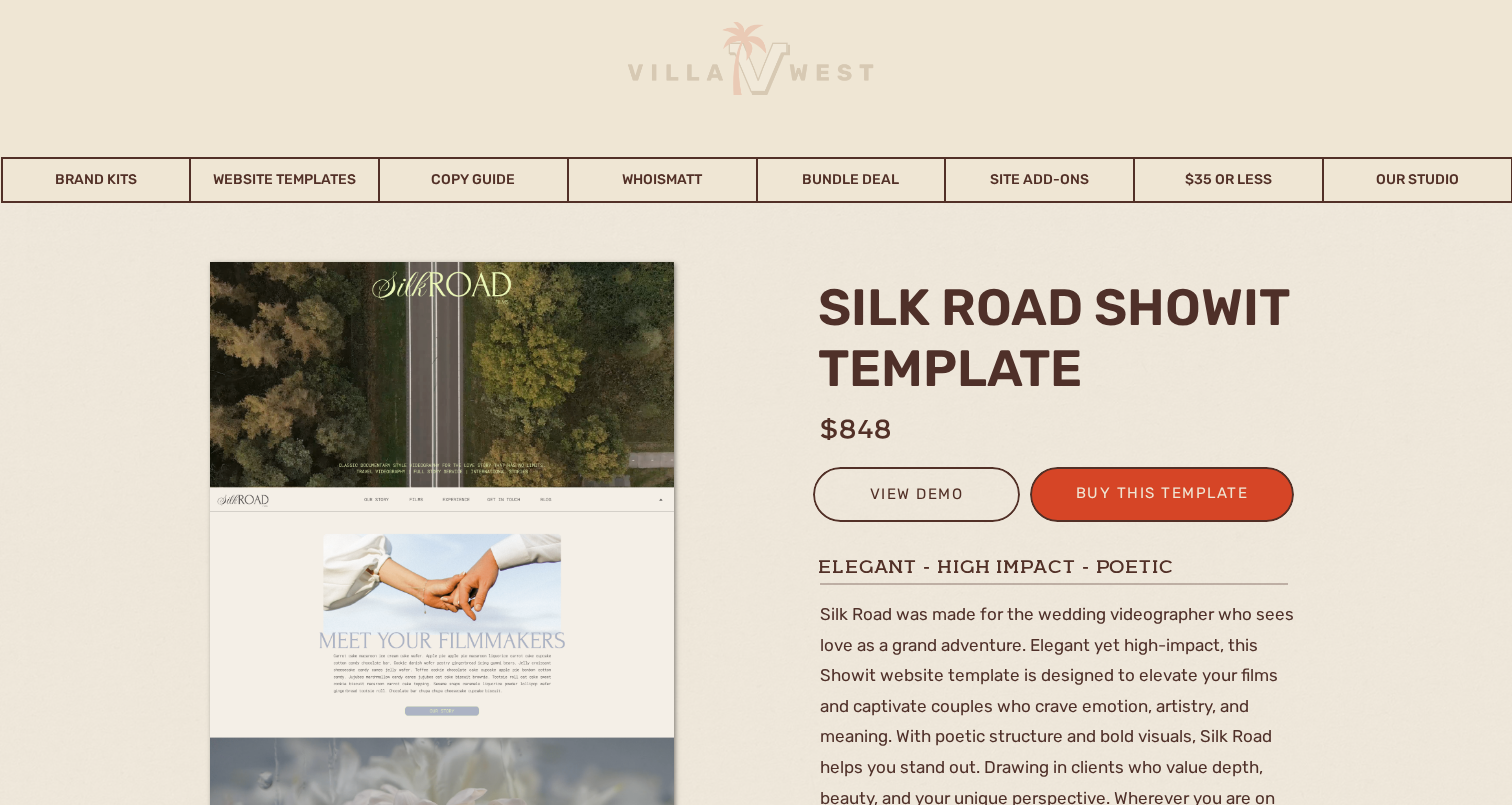 scroll, scrollTop: 0, scrollLeft: 0, axis: both 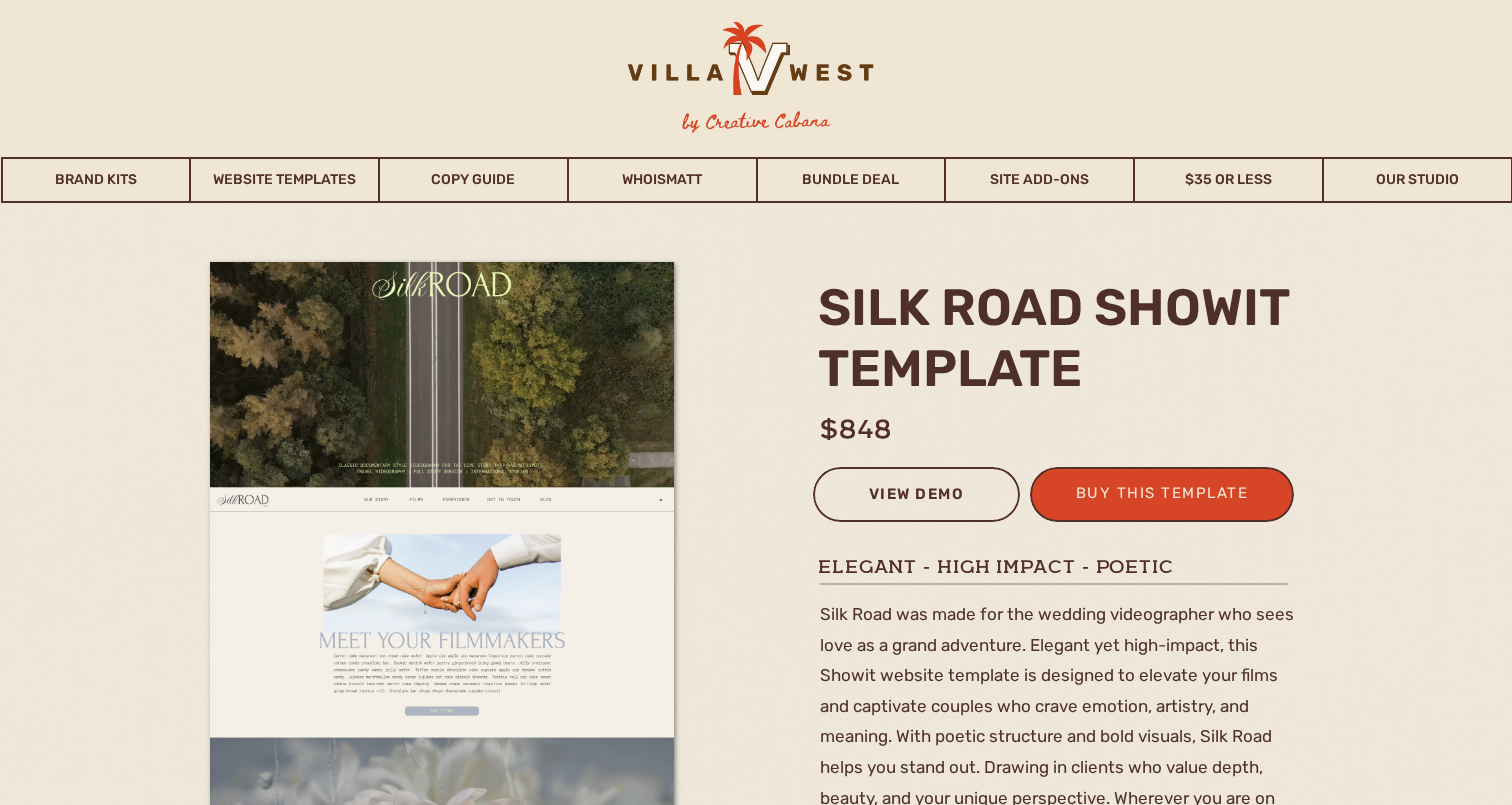 click on "view demo" at bounding box center [916, 497] 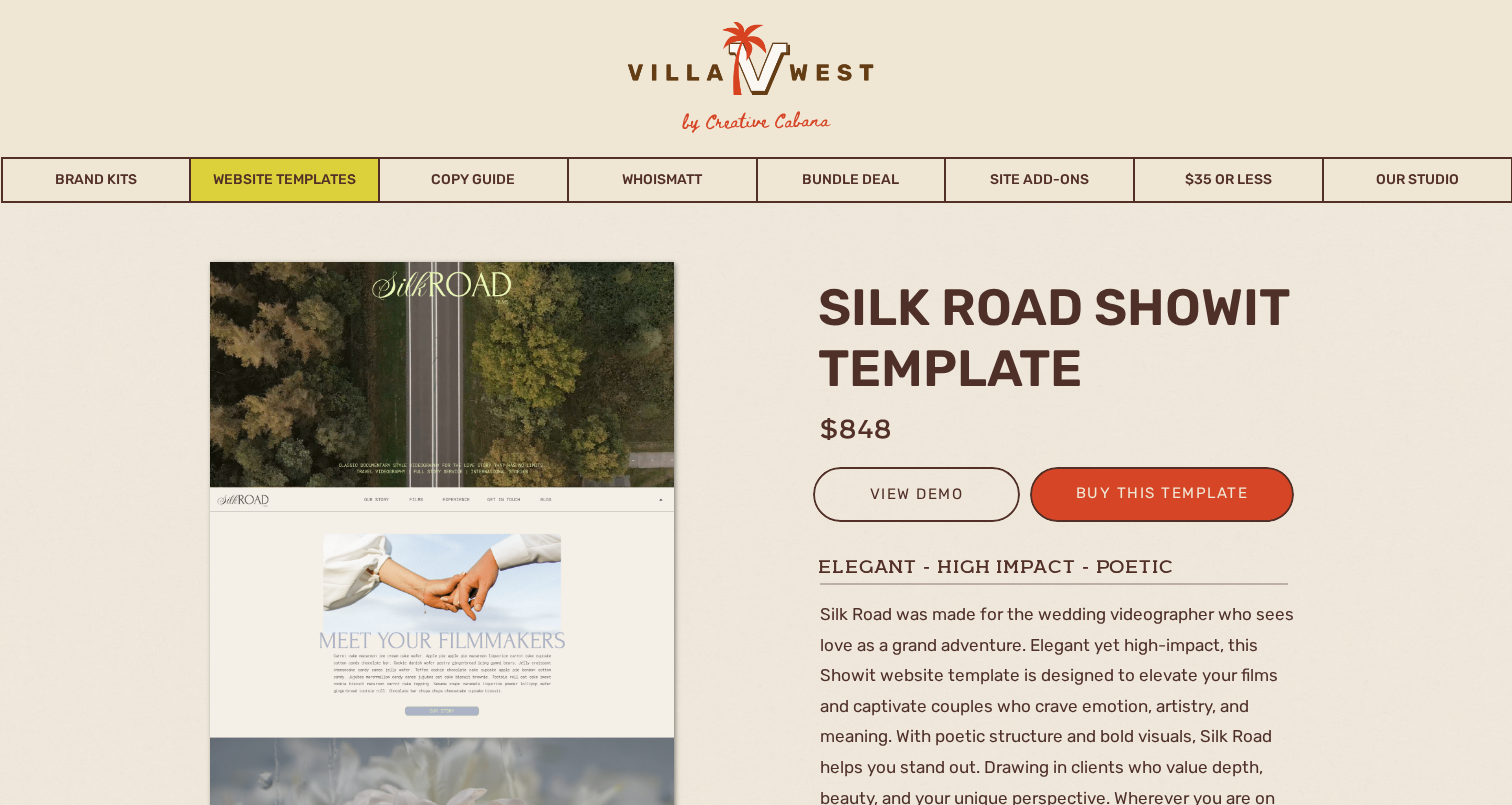 click on "Website Templates" at bounding box center [284, 180] 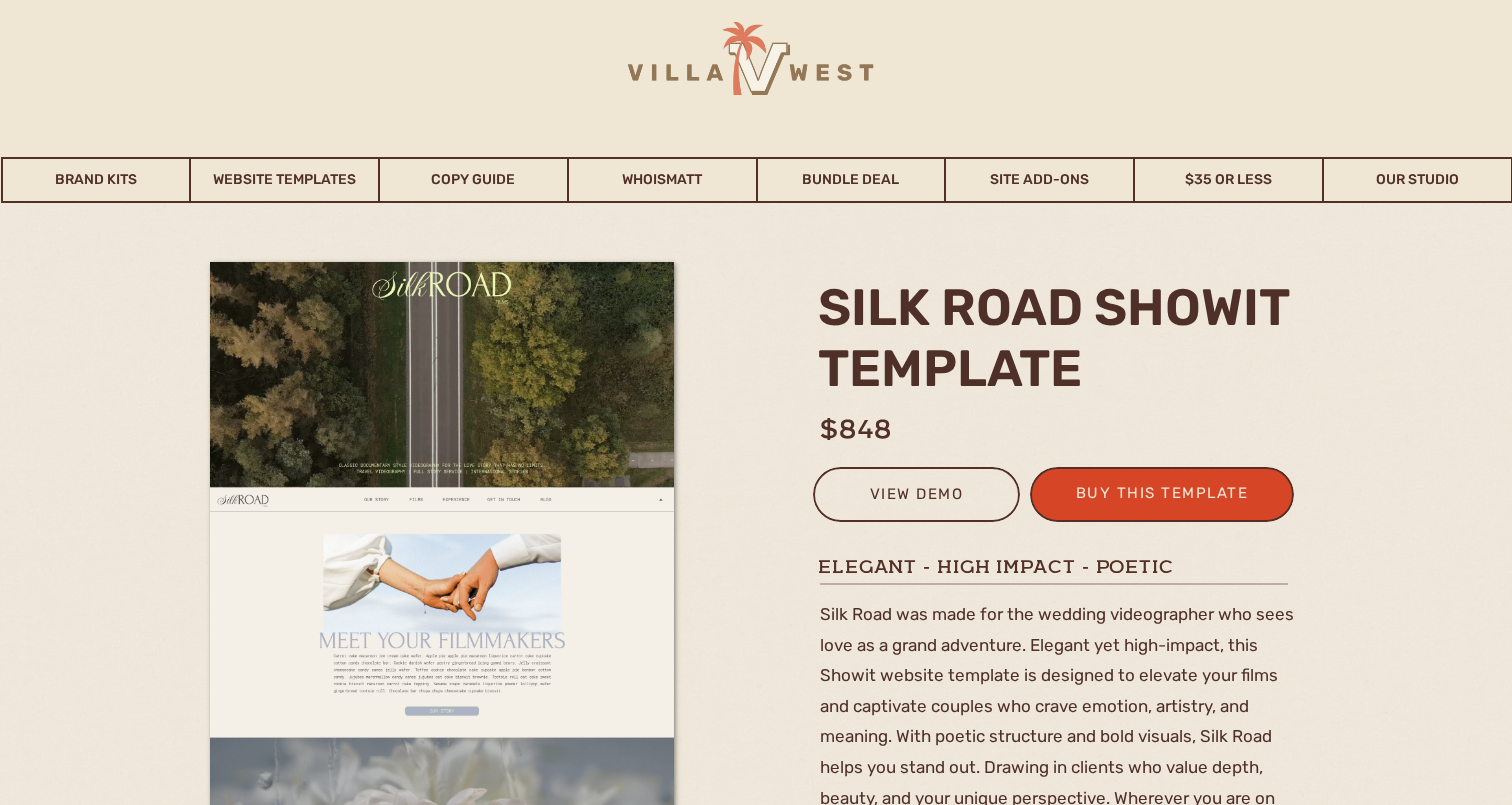scroll, scrollTop: 0, scrollLeft: 0, axis: both 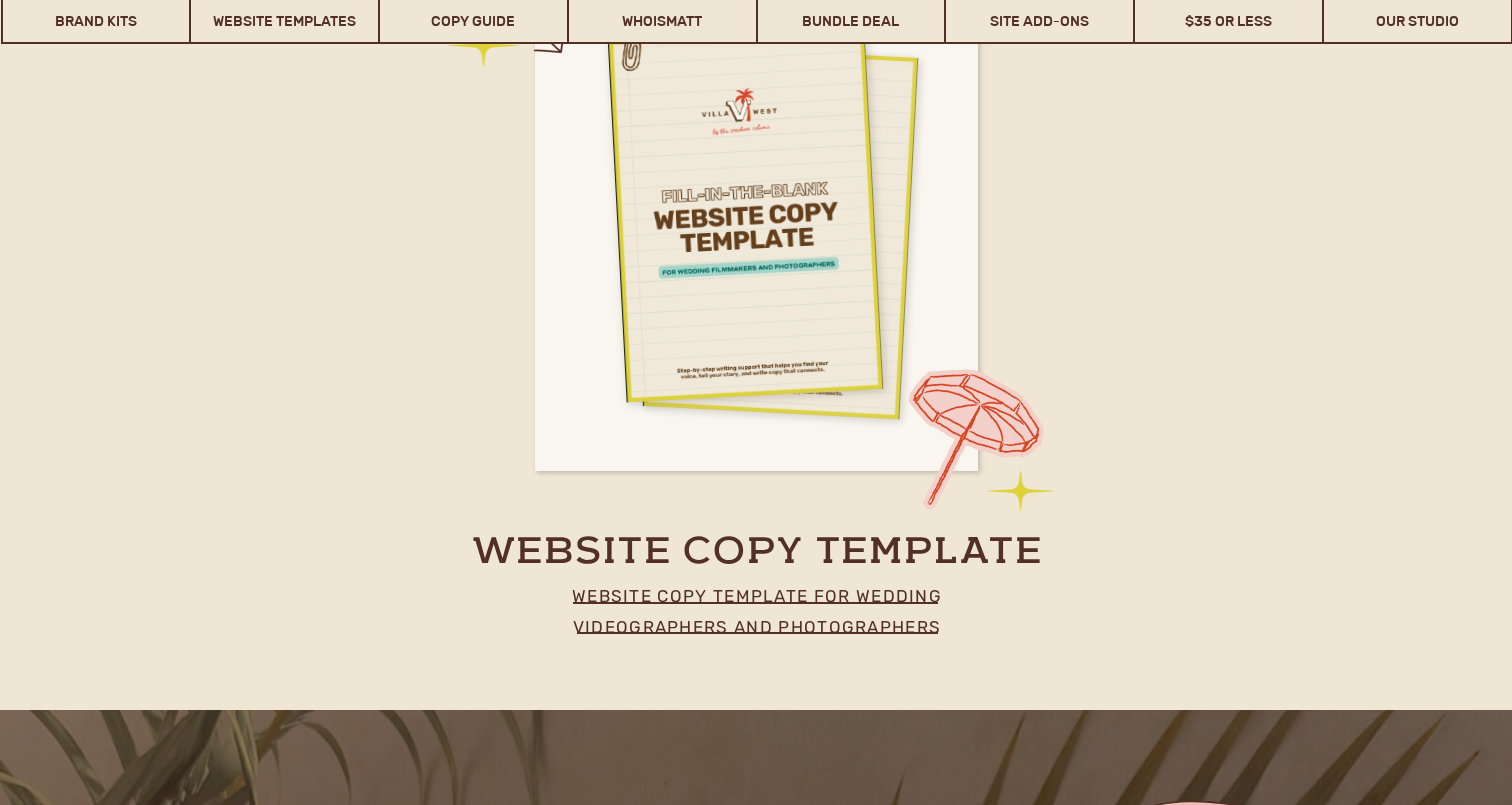 click on "website copy template for wedding videographers and photographers" at bounding box center (757, 606) 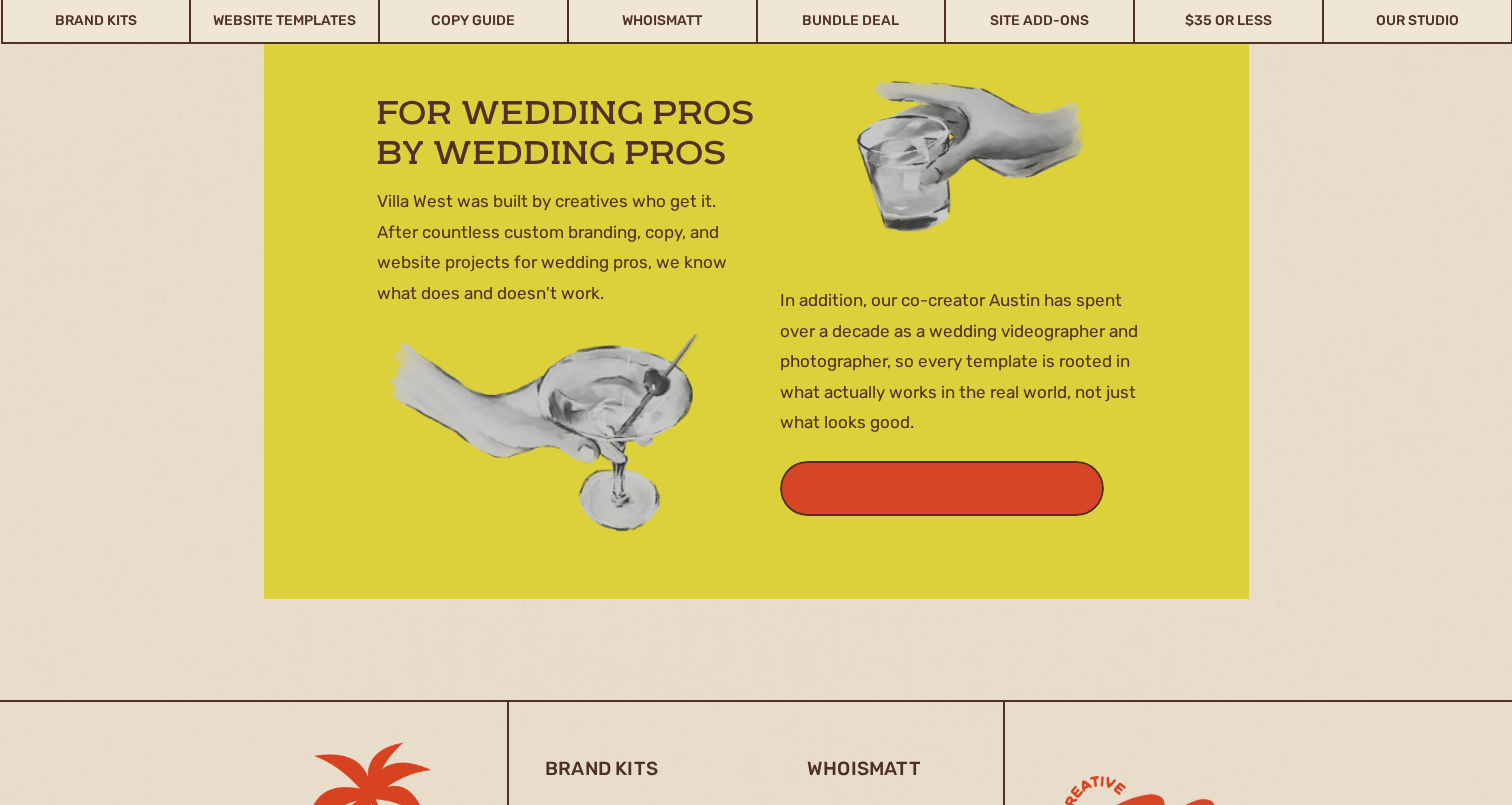 scroll, scrollTop: 6724, scrollLeft: 0, axis: vertical 